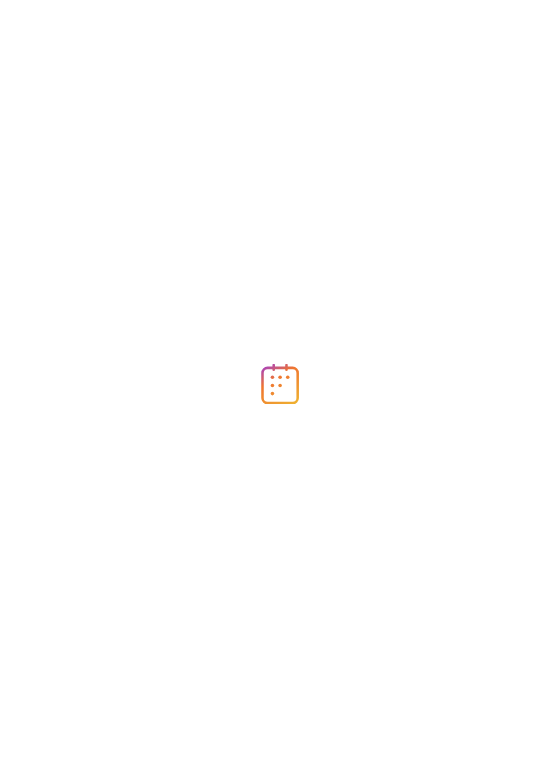 scroll, scrollTop: 0, scrollLeft: 0, axis: both 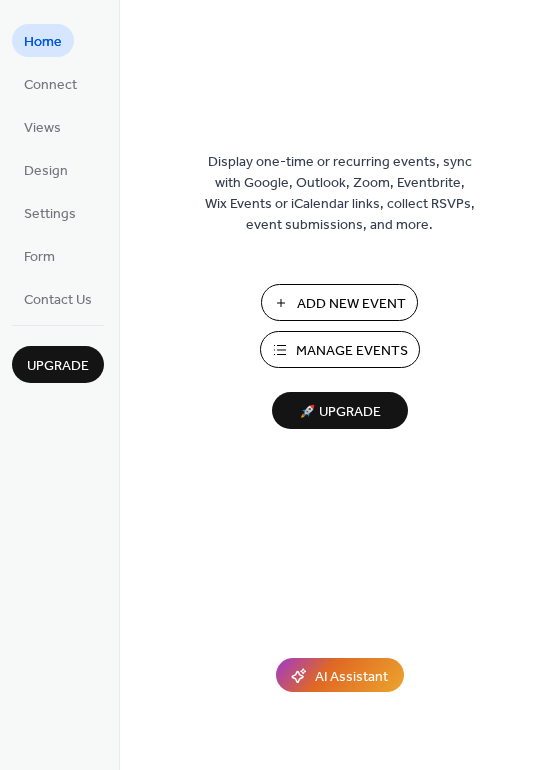 click on "Add New Event" at bounding box center [351, 304] 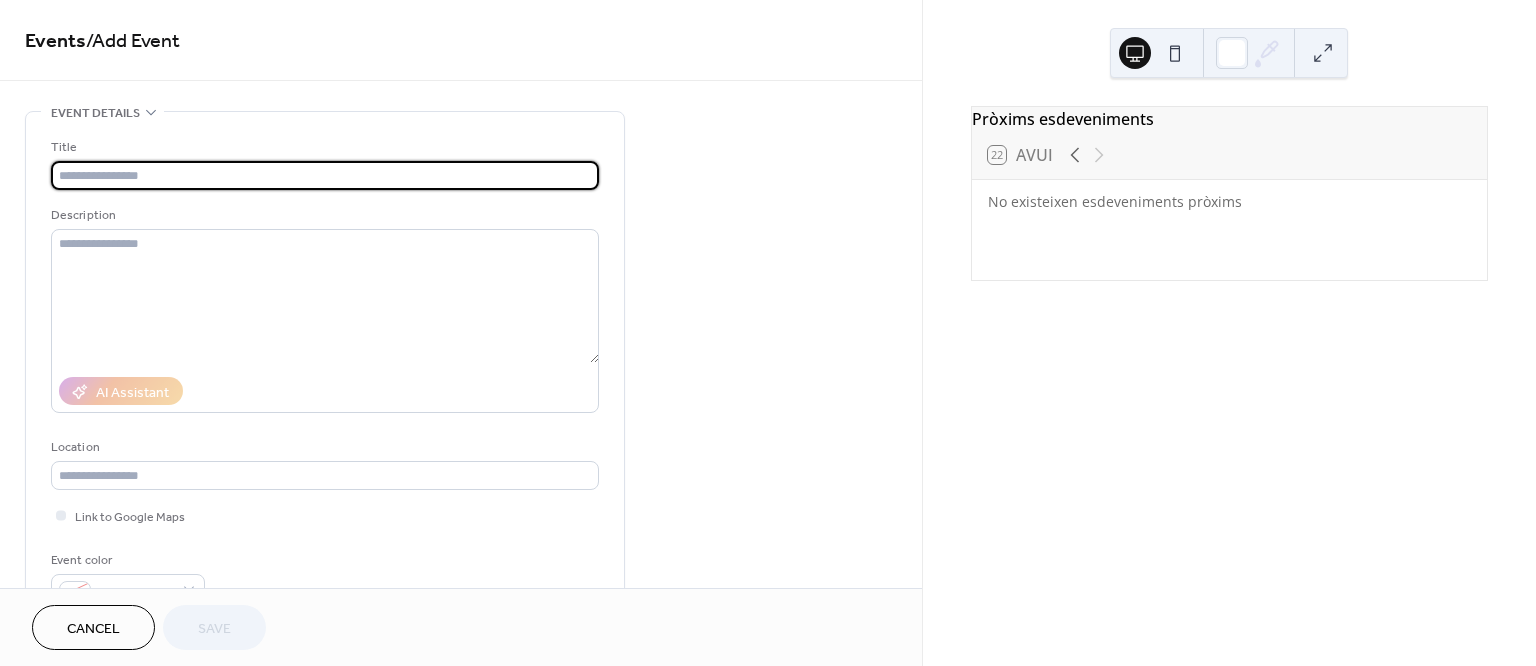 scroll, scrollTop: 0, scrollLeft: 0, axis: both 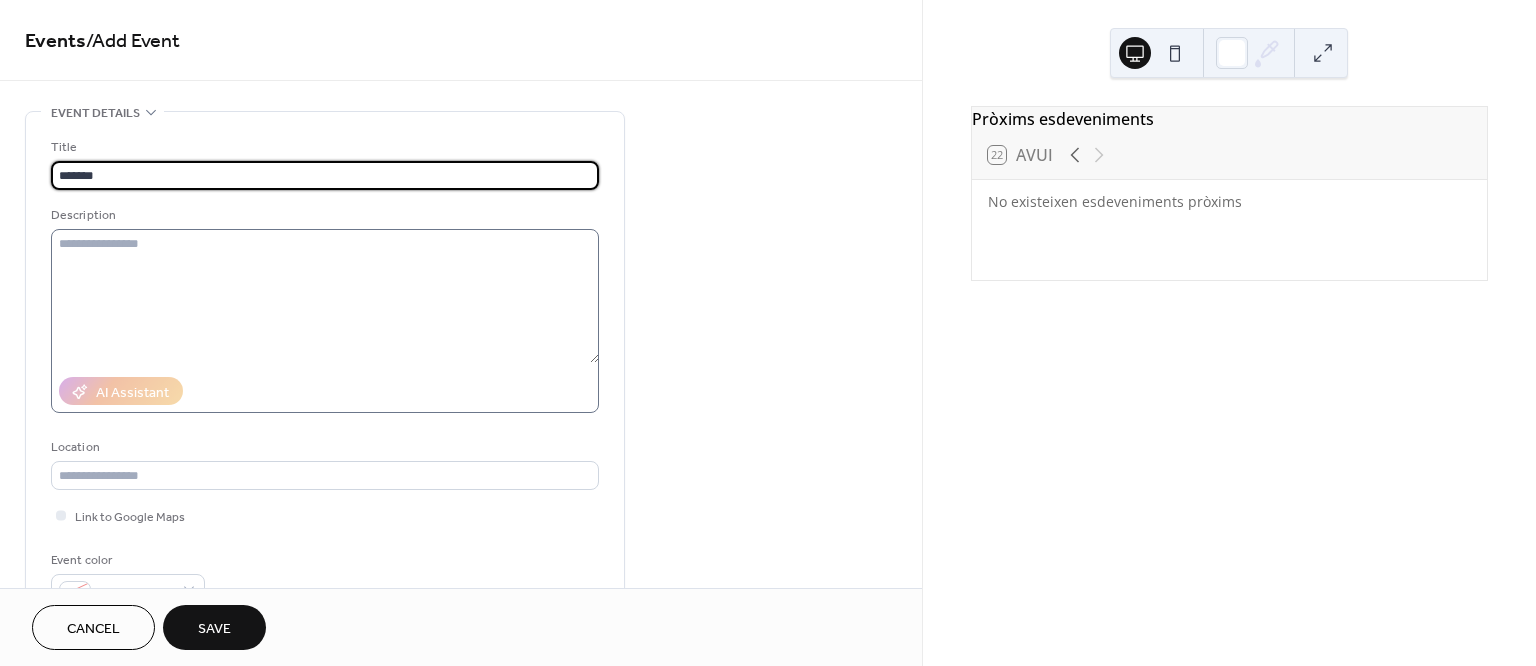 type on "*******" 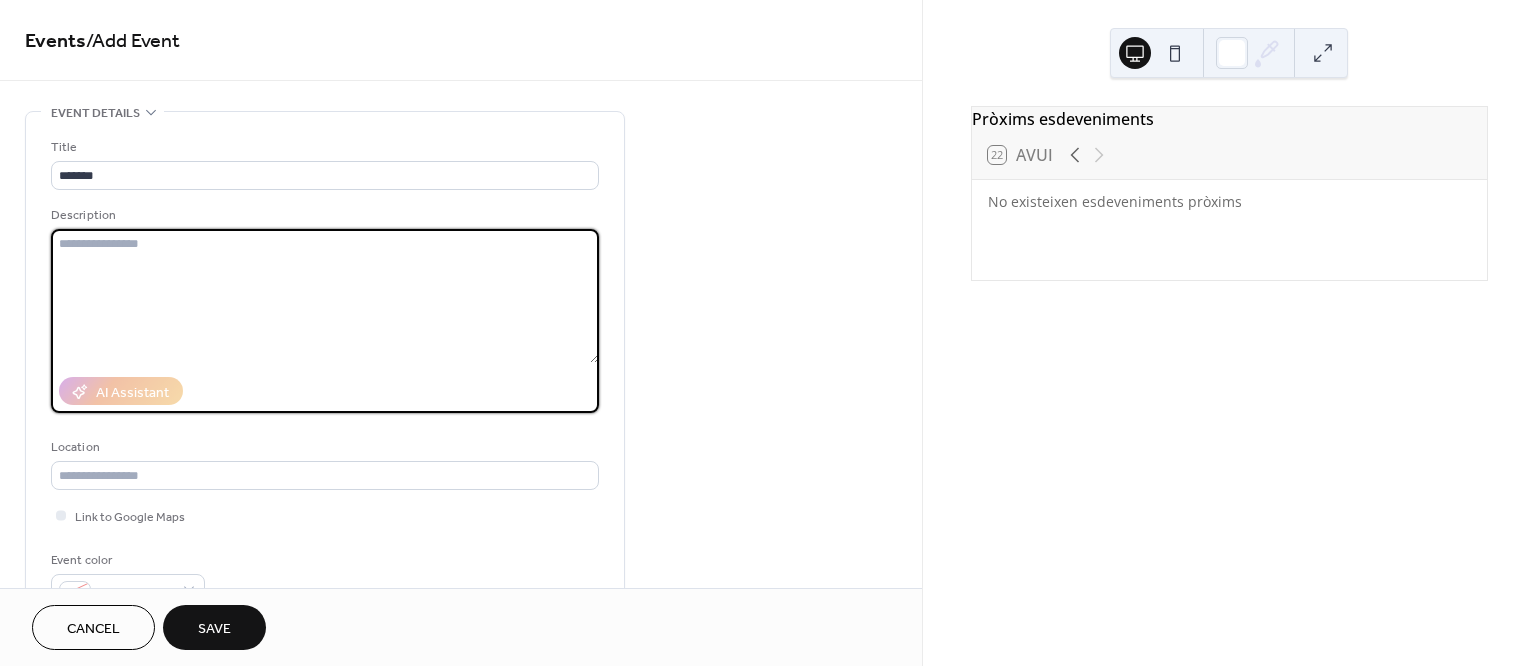 click at bounding box center [325, 296] 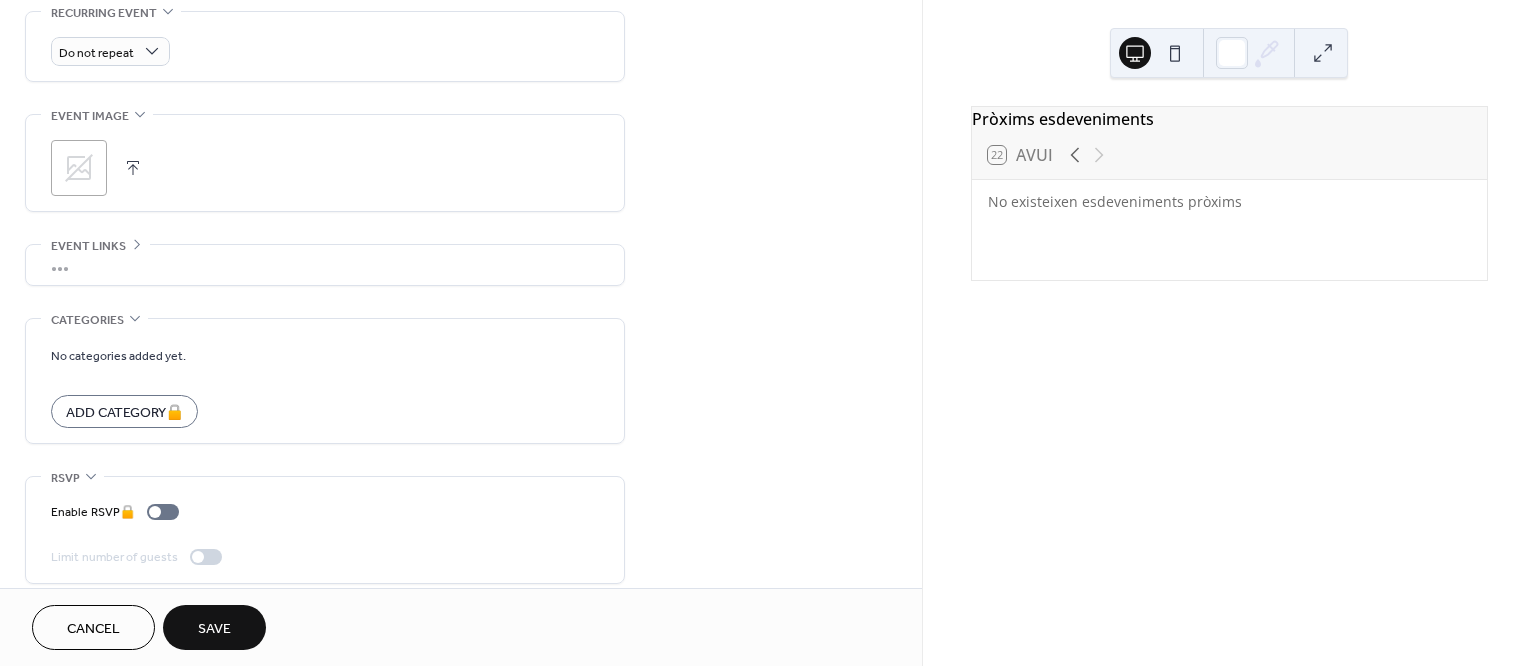 scroll, scrollTop: 897, scrollLeft: 0, axis: vertical 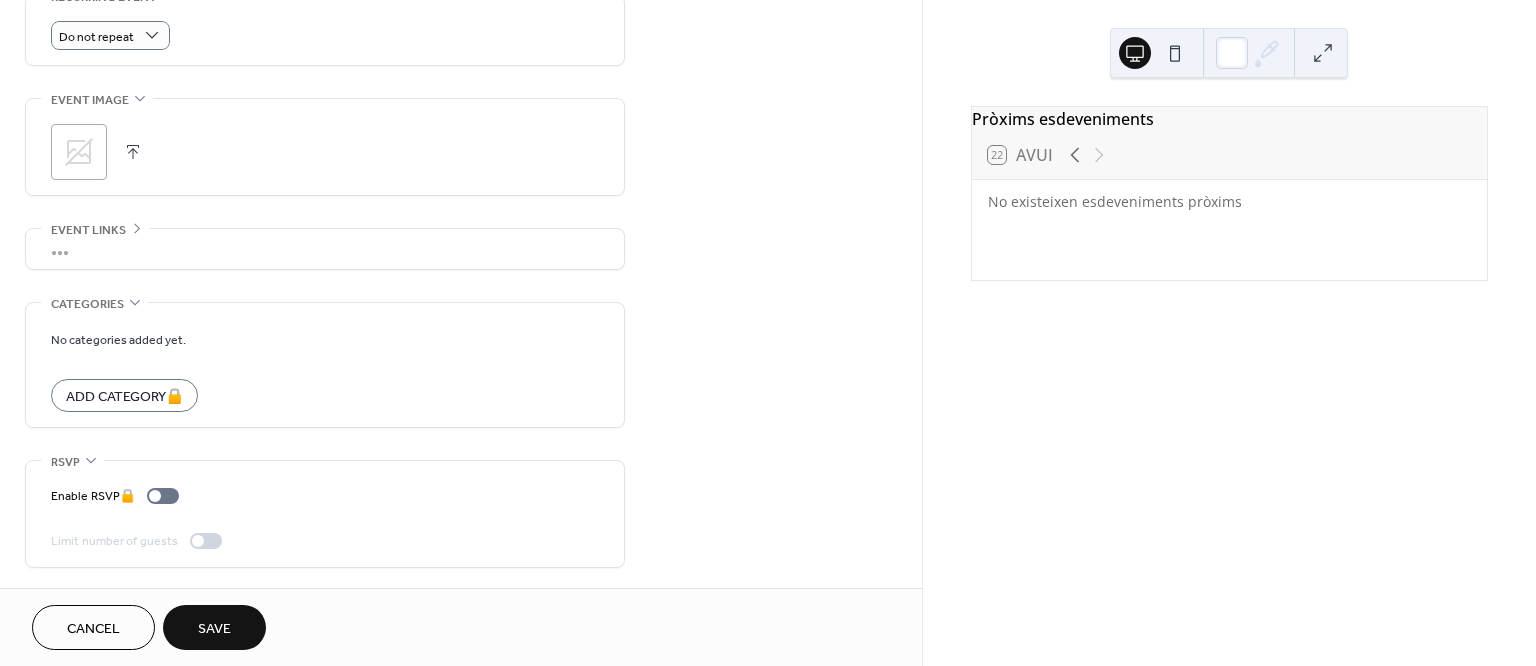 type on "**********" 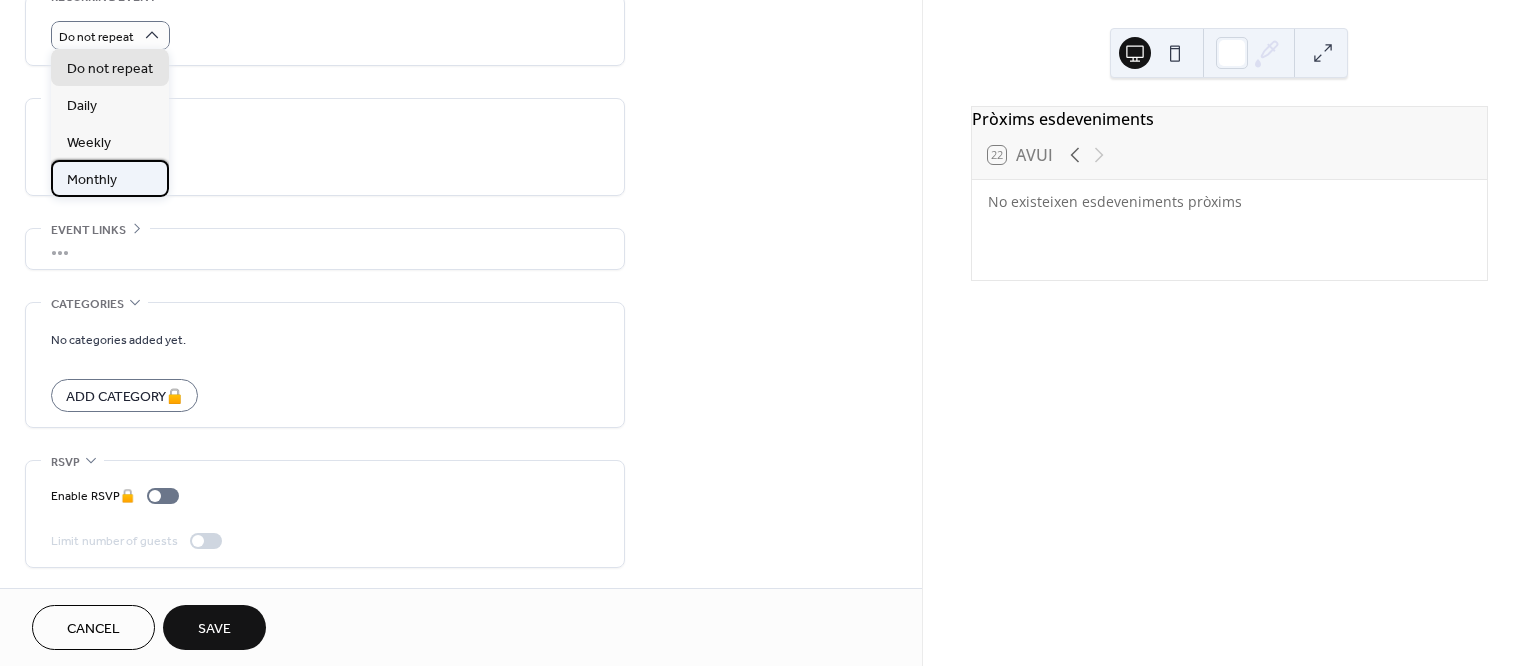 click on "Monthly" at bounding box center [110, 178] 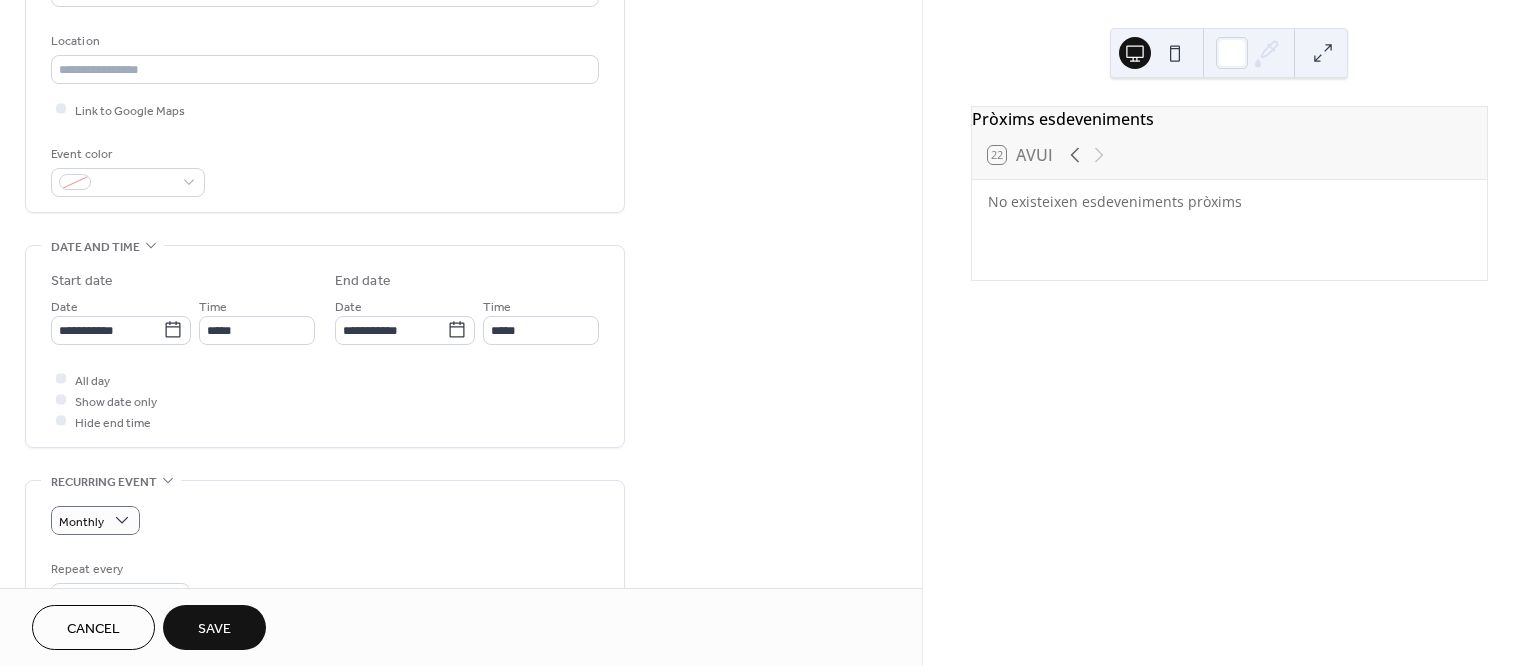scroll, scrollTop: 272, scrollLeft: 0, axis: vertical 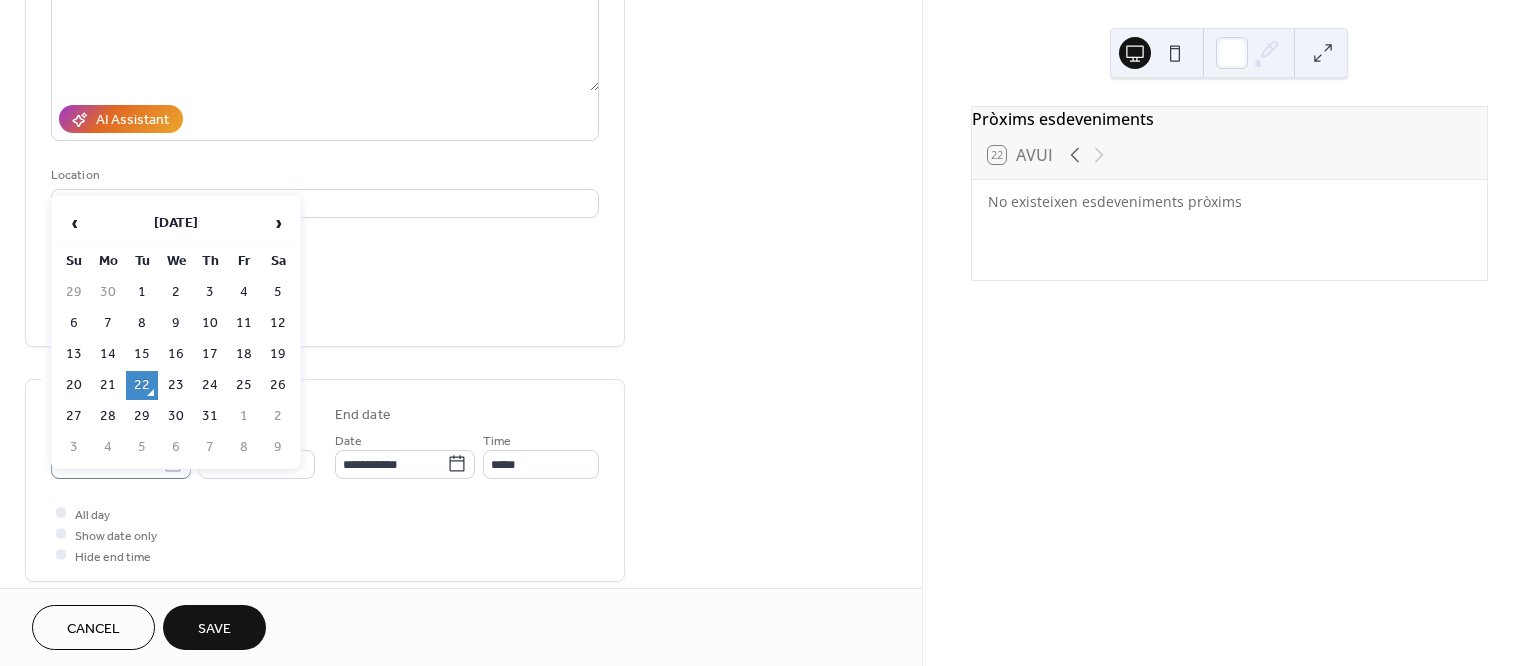 click on "**********" at bounding box center (768, 333) 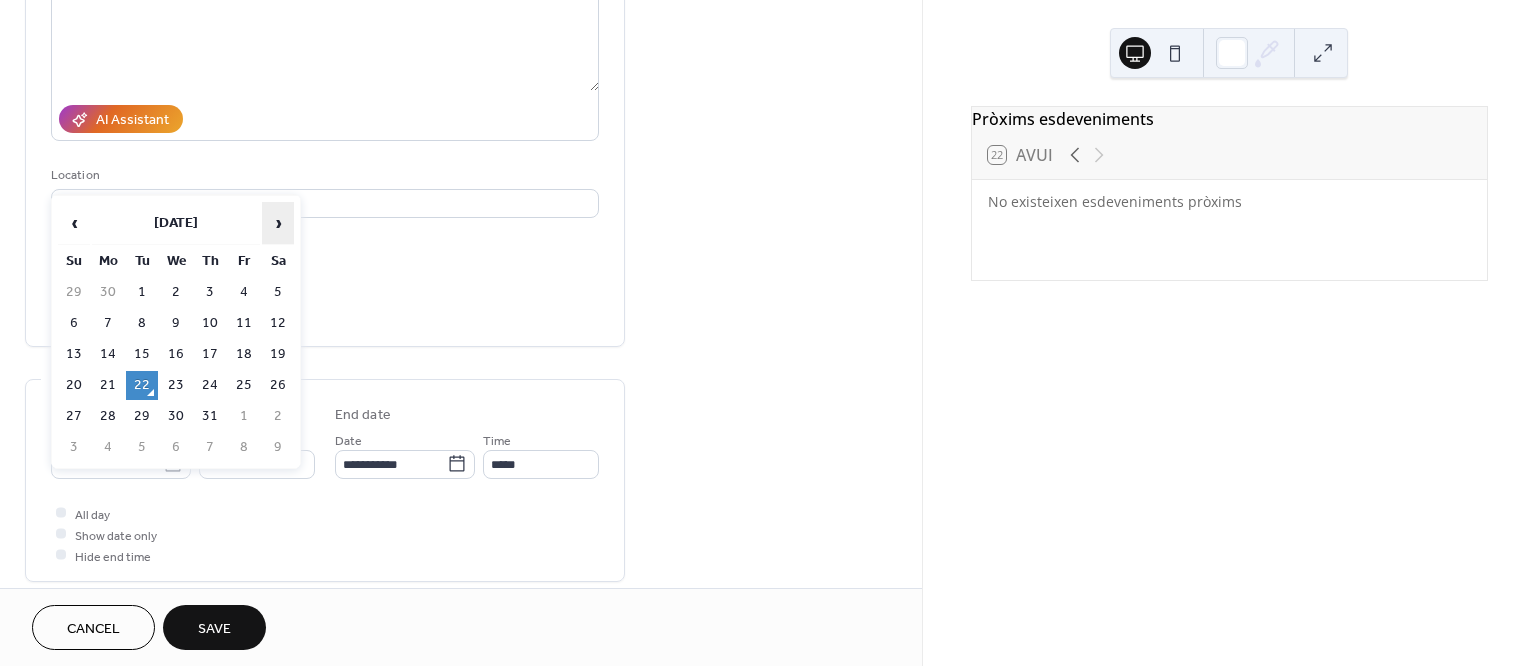 click on "›" at bounding box center (278, 223) 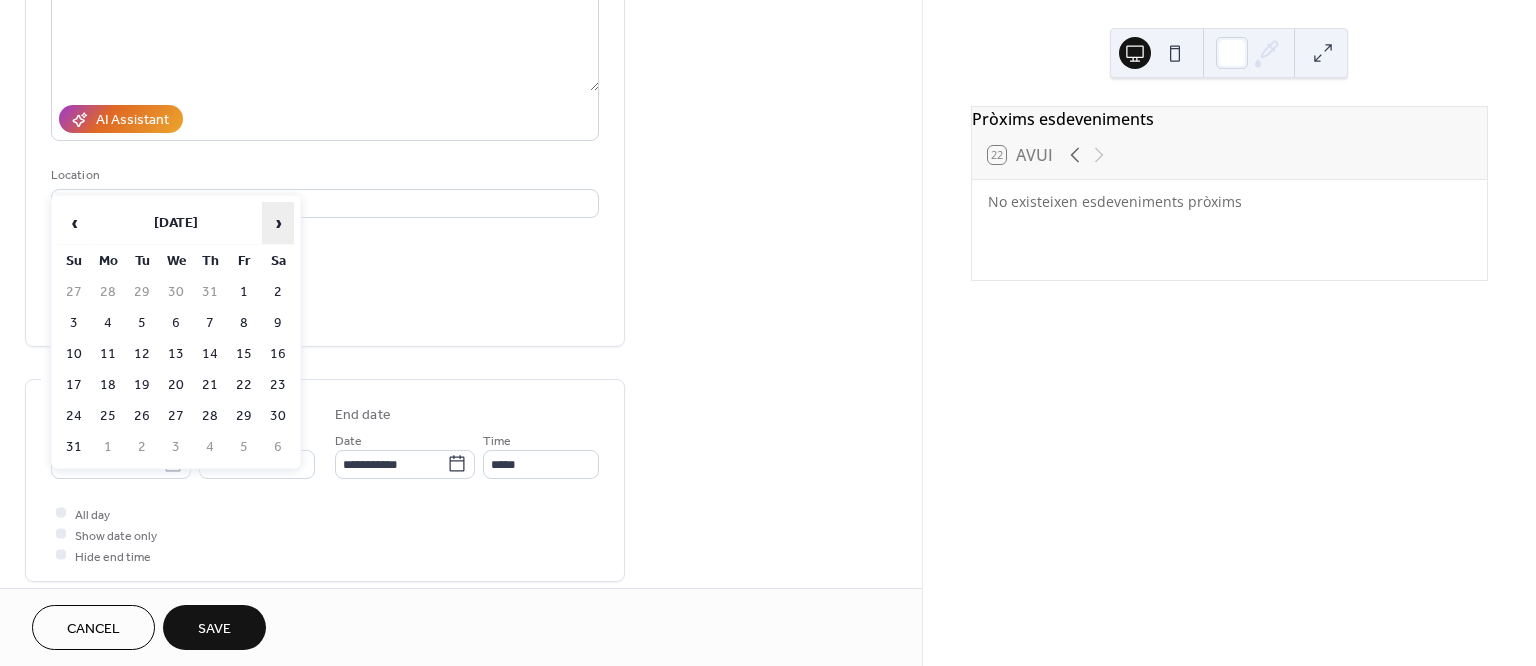 click on "›" at bounding box center (278, 223) 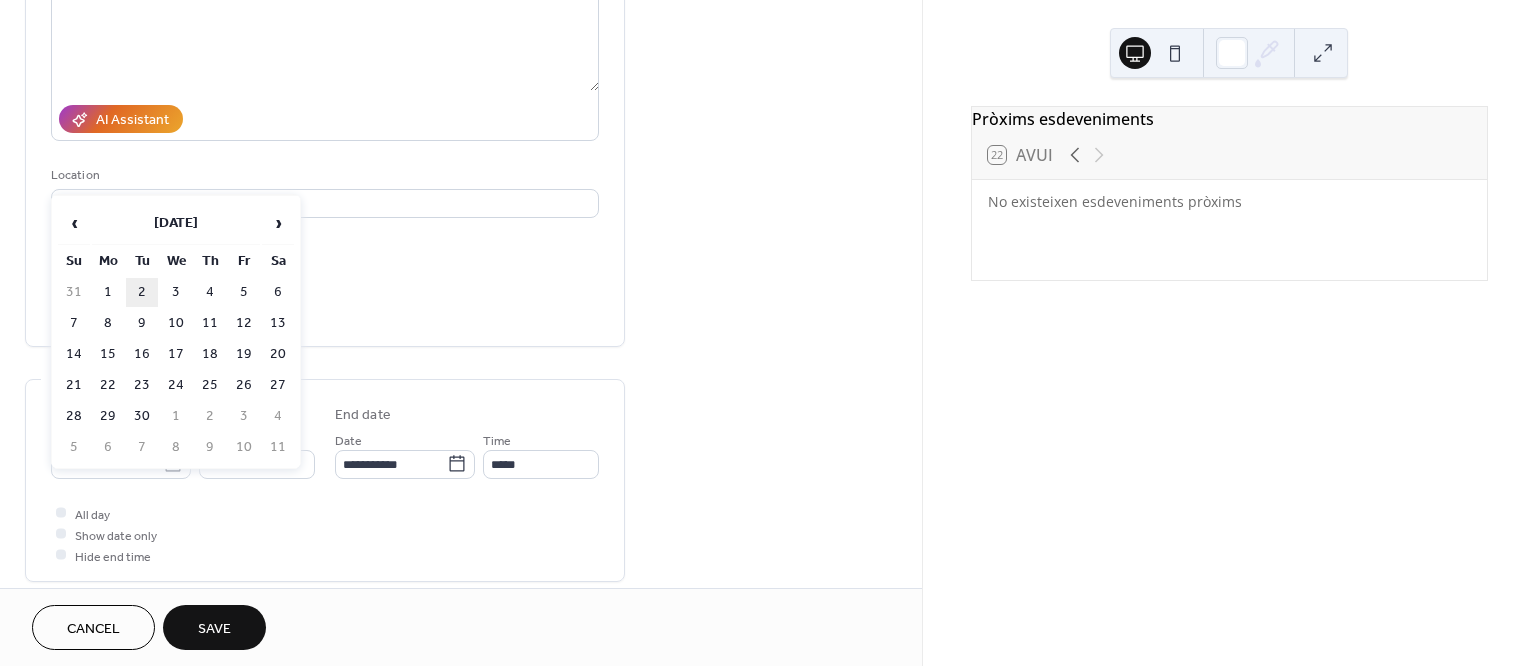 click on "2" at bounding box center [142, 292] 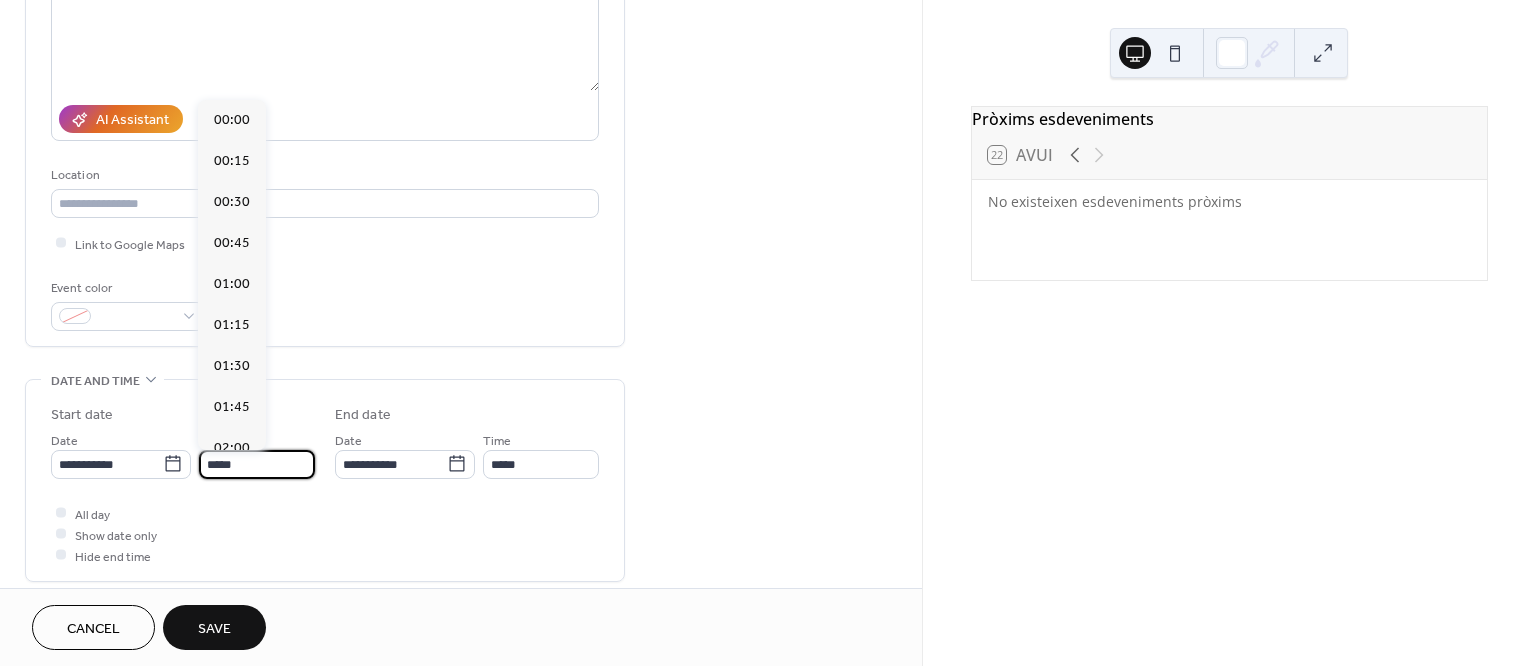 click on "*****" at bounding box center (257, 464) 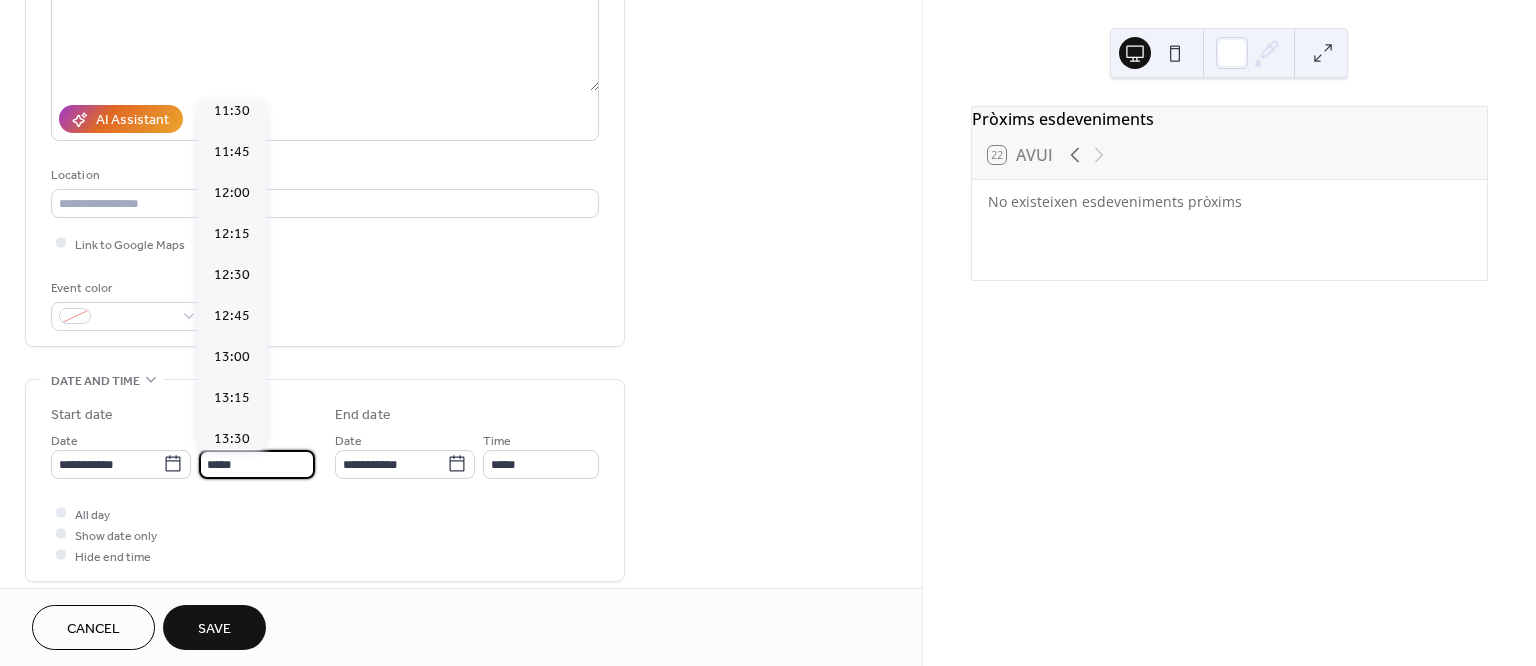 scroll, scrollTop: 2526, scrollLeft: 0, axis: vertical 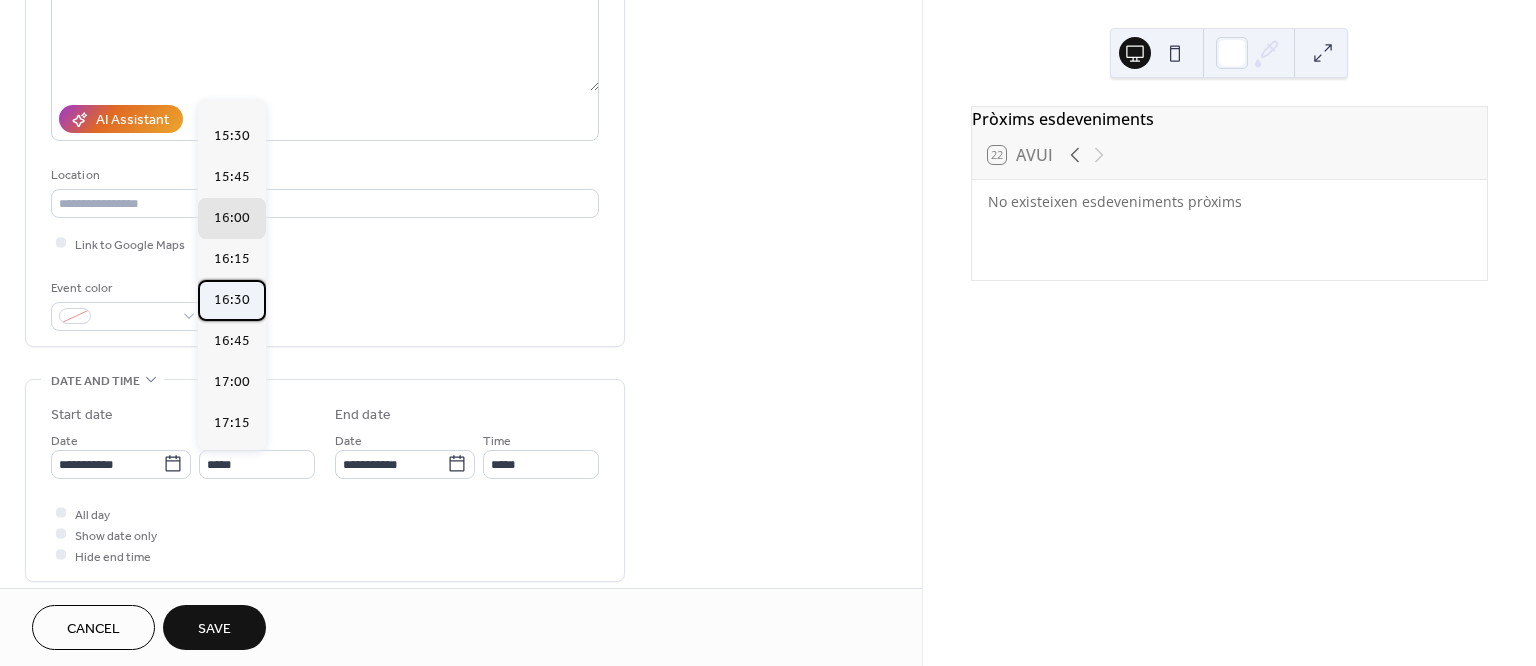 click on "16:30" at bounding box center (232, 300) 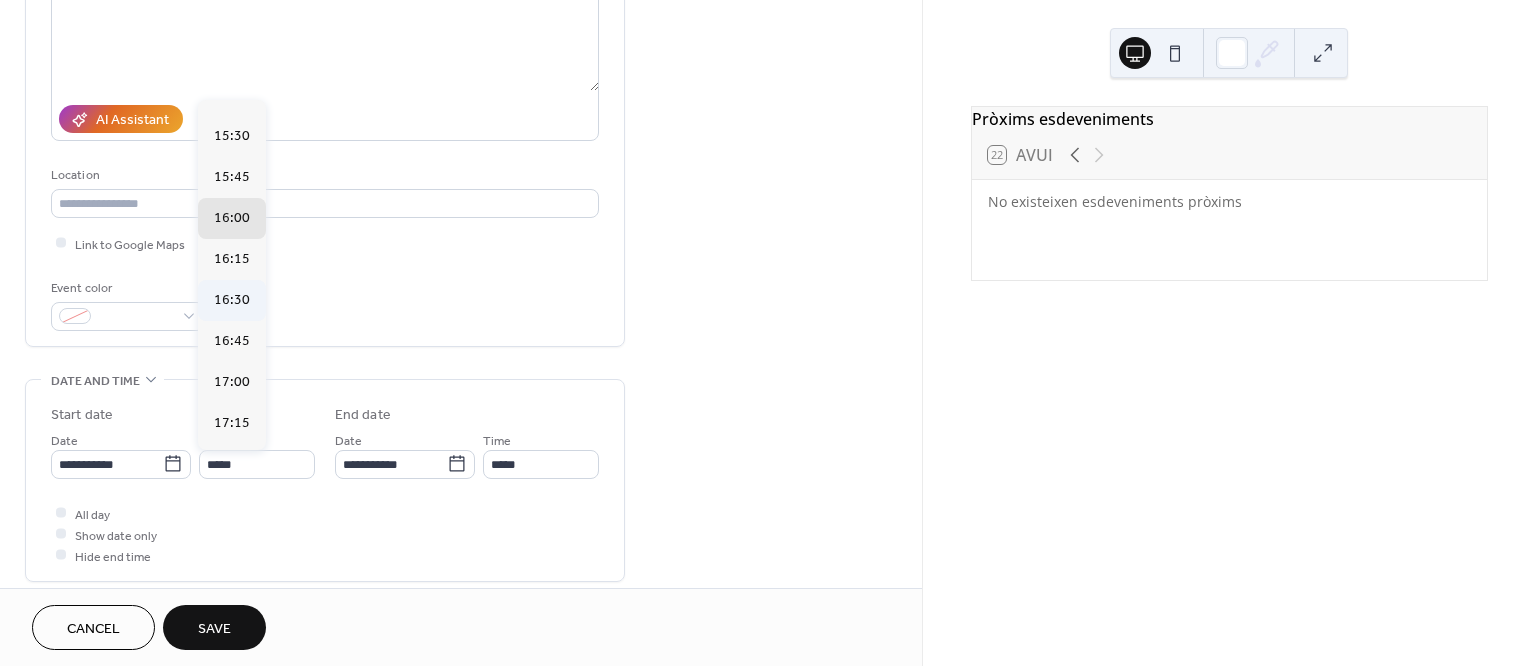 type on "*****" 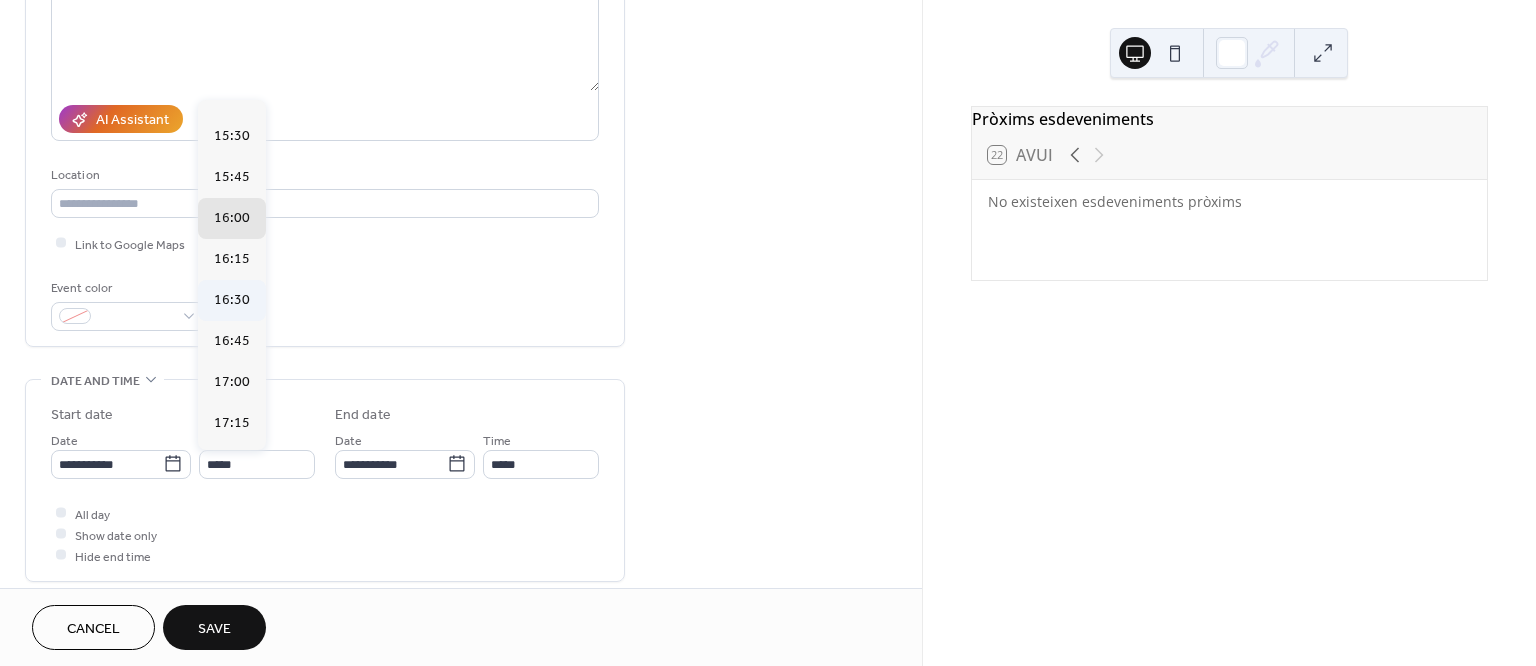 type on "*****" 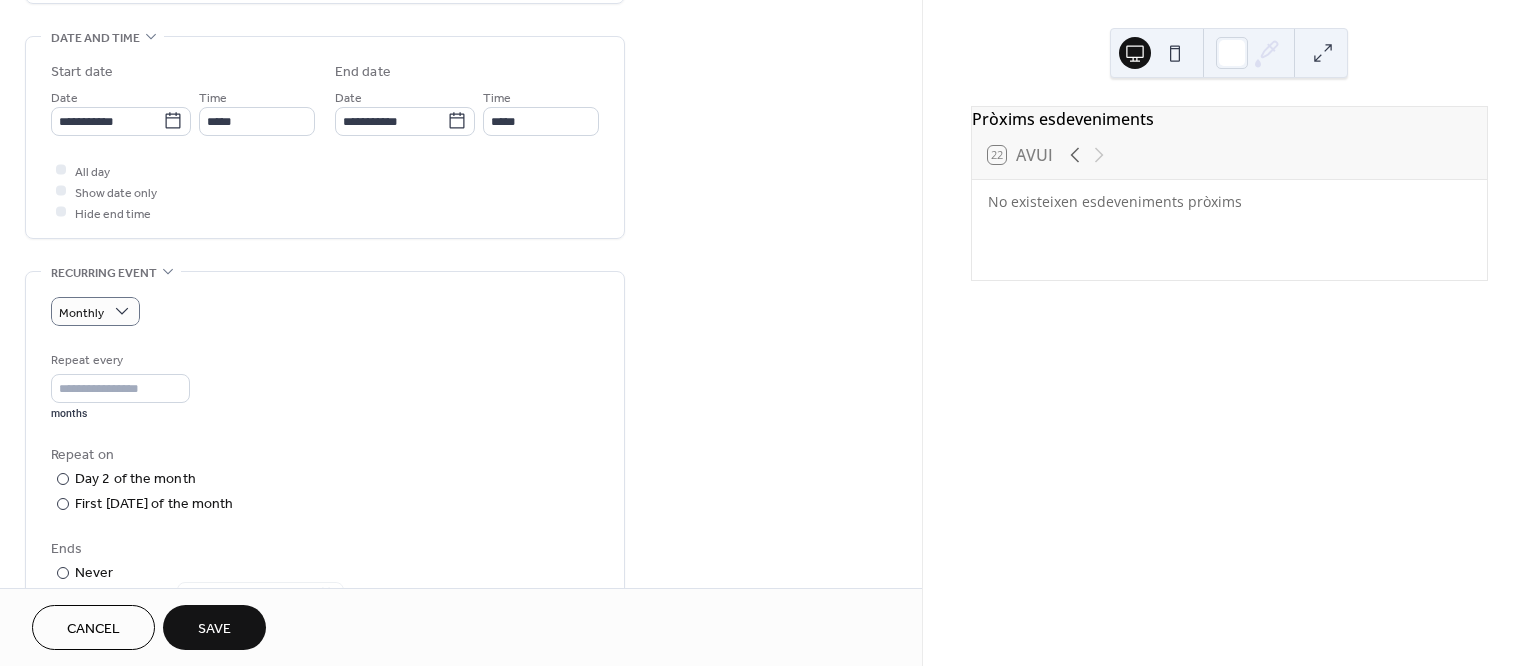 scroll, scrollTop: 647, scrollLeft: 0, axis: vertical 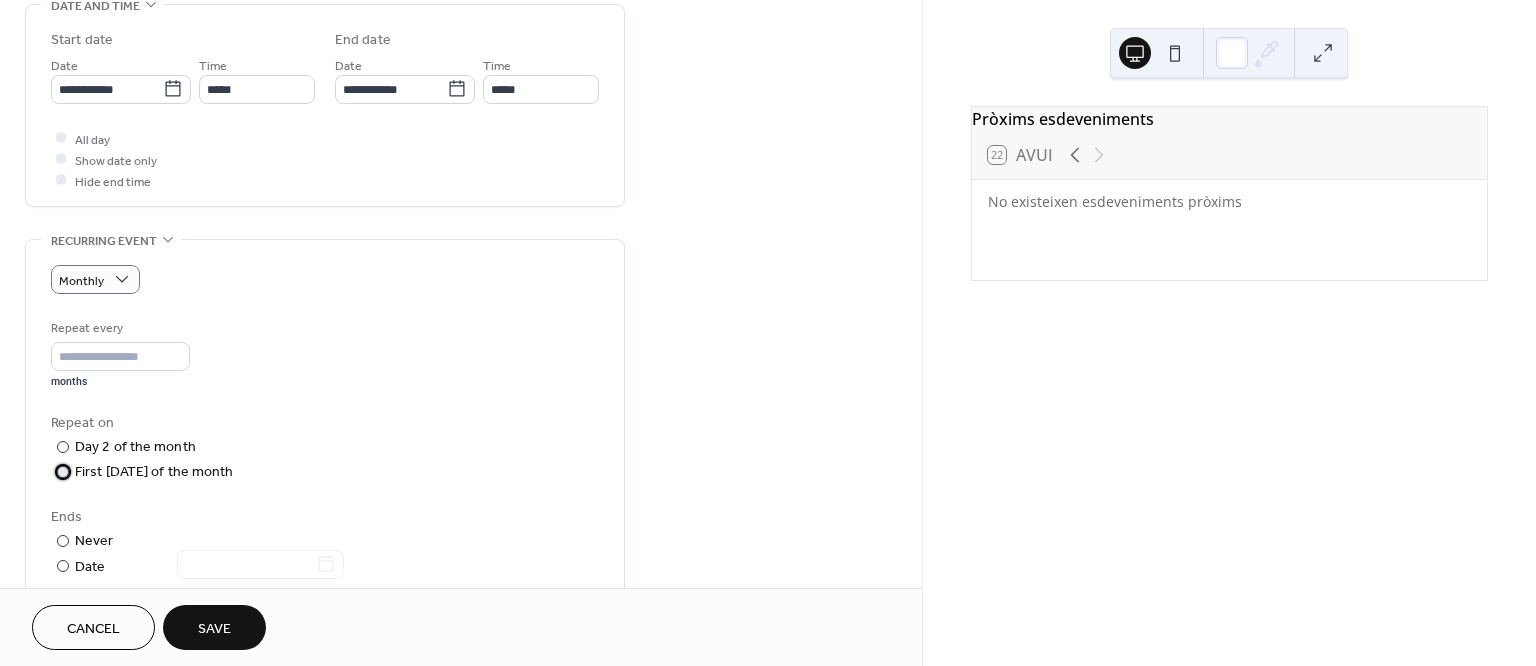 click at bounding box center (63, 472) 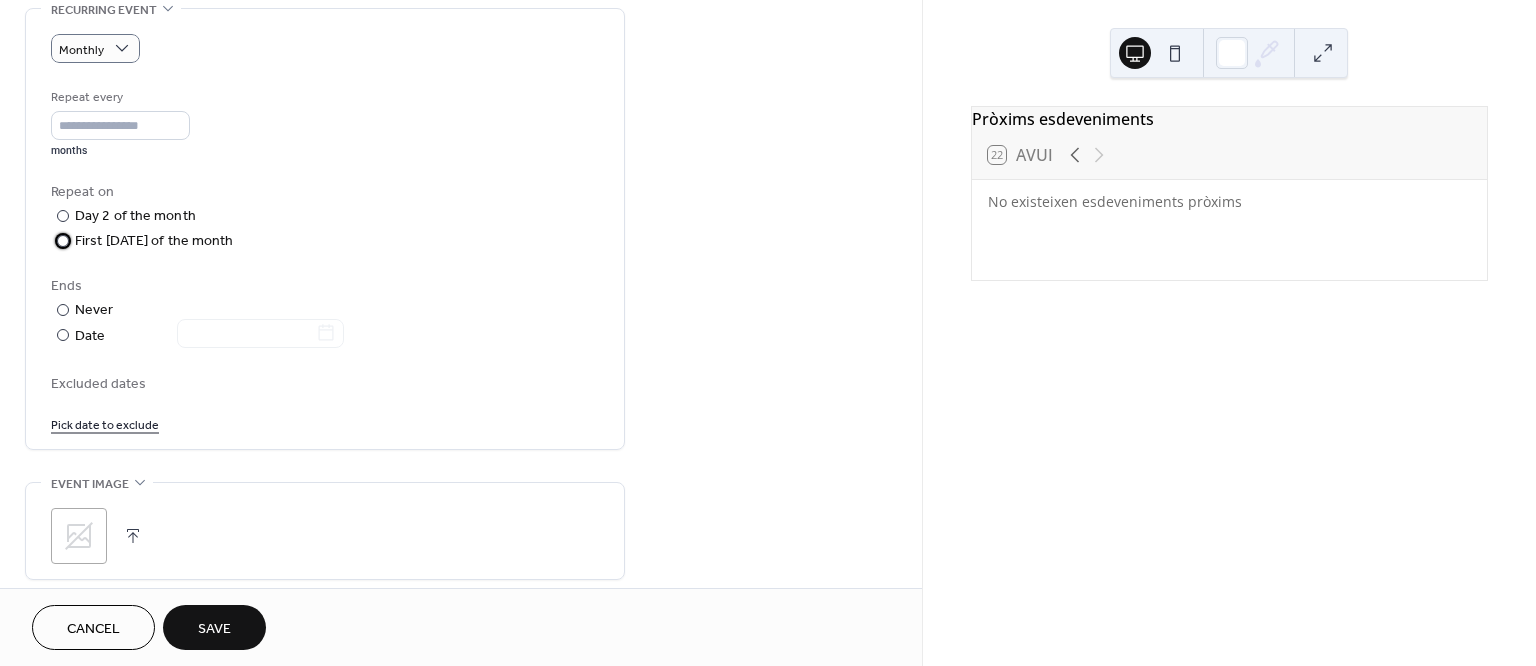 scroll, scrollTop: 897, scrollLeft: 0, axis: vertical 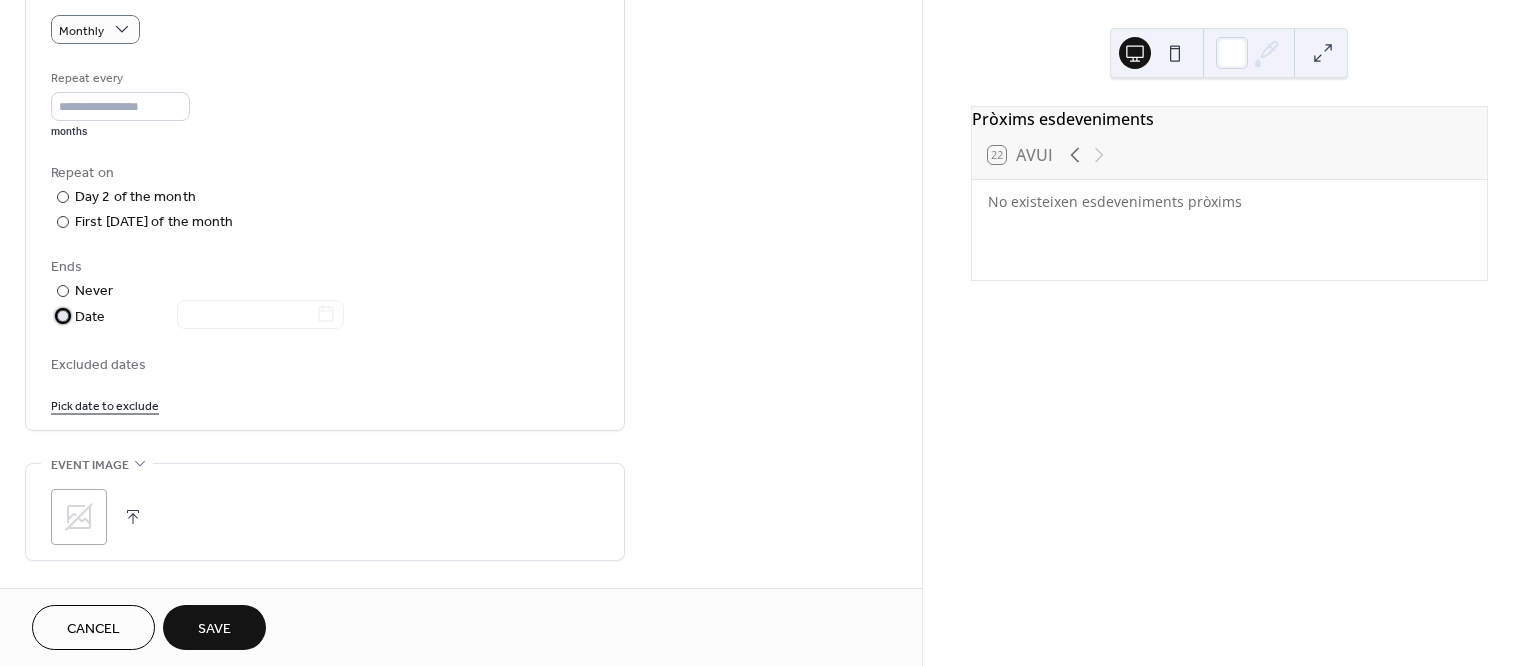 click at bounding box center [63, 316] 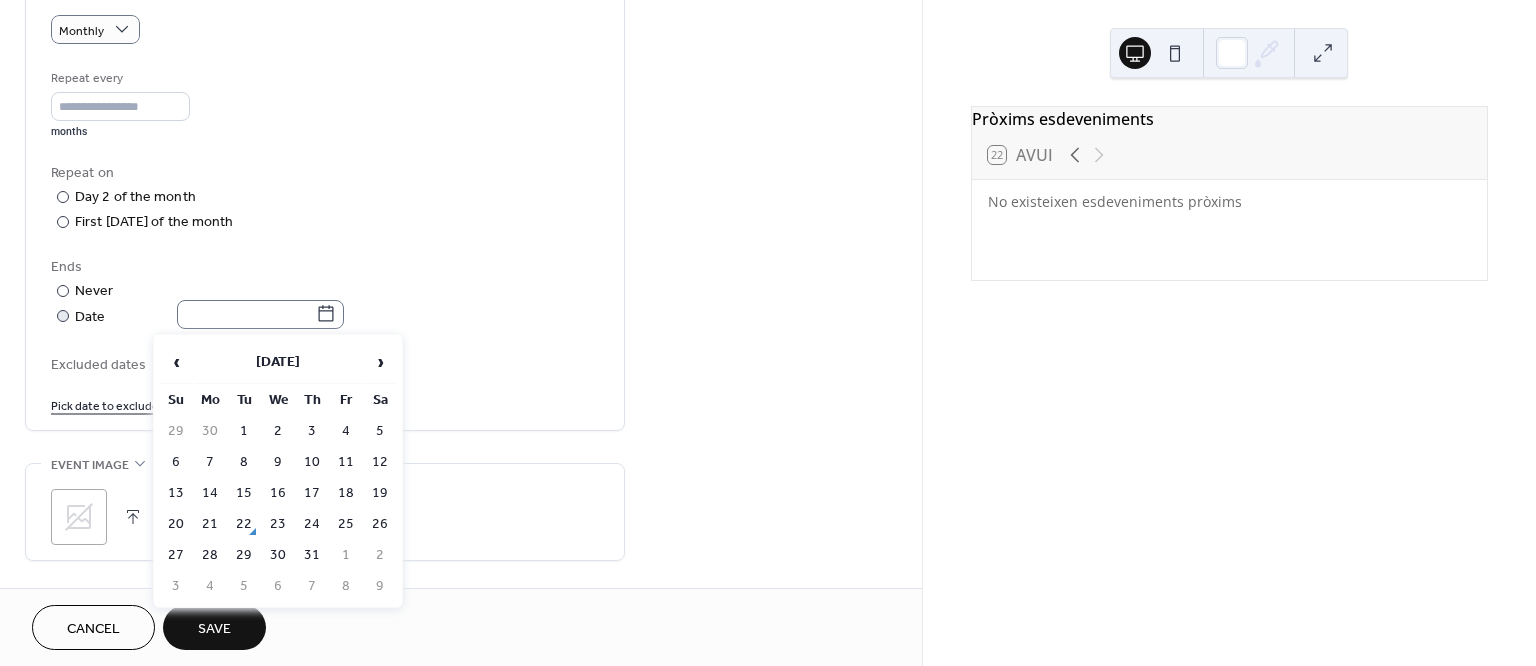 click 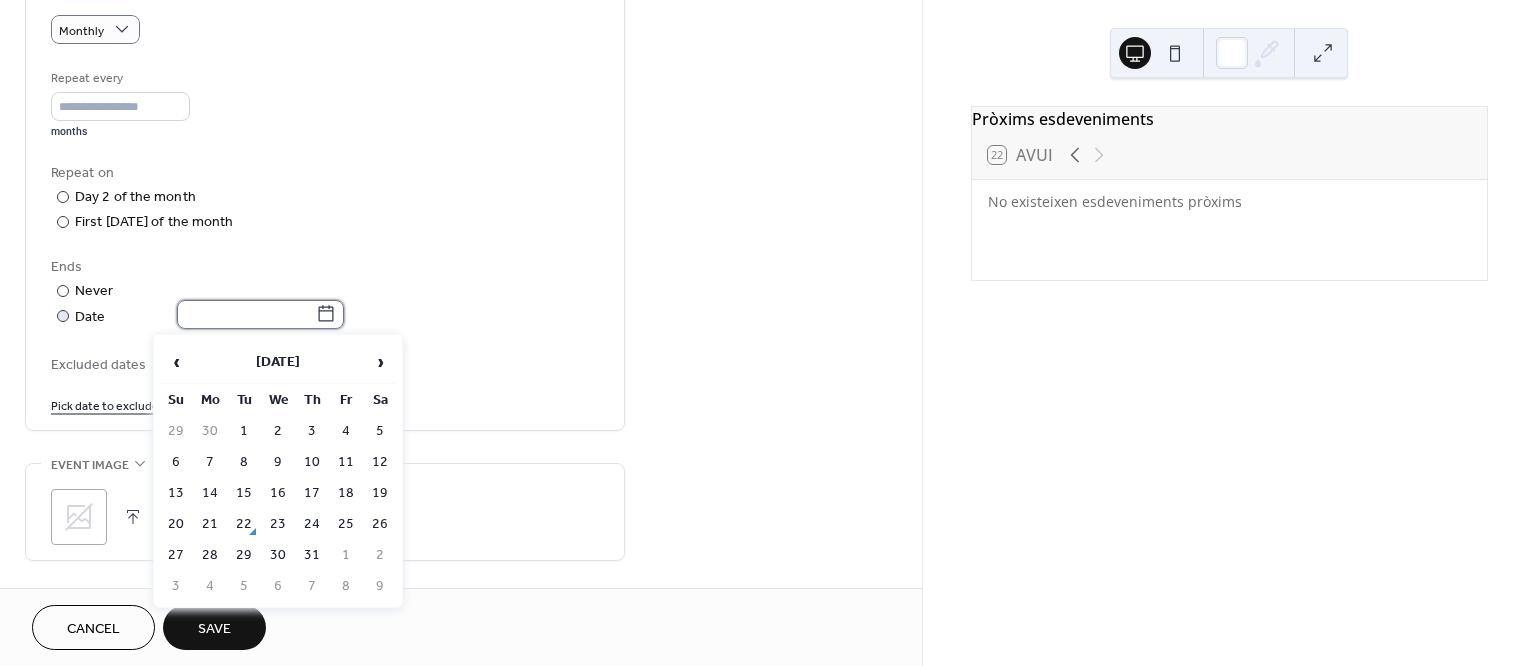 click at bounding box center (246, 314) 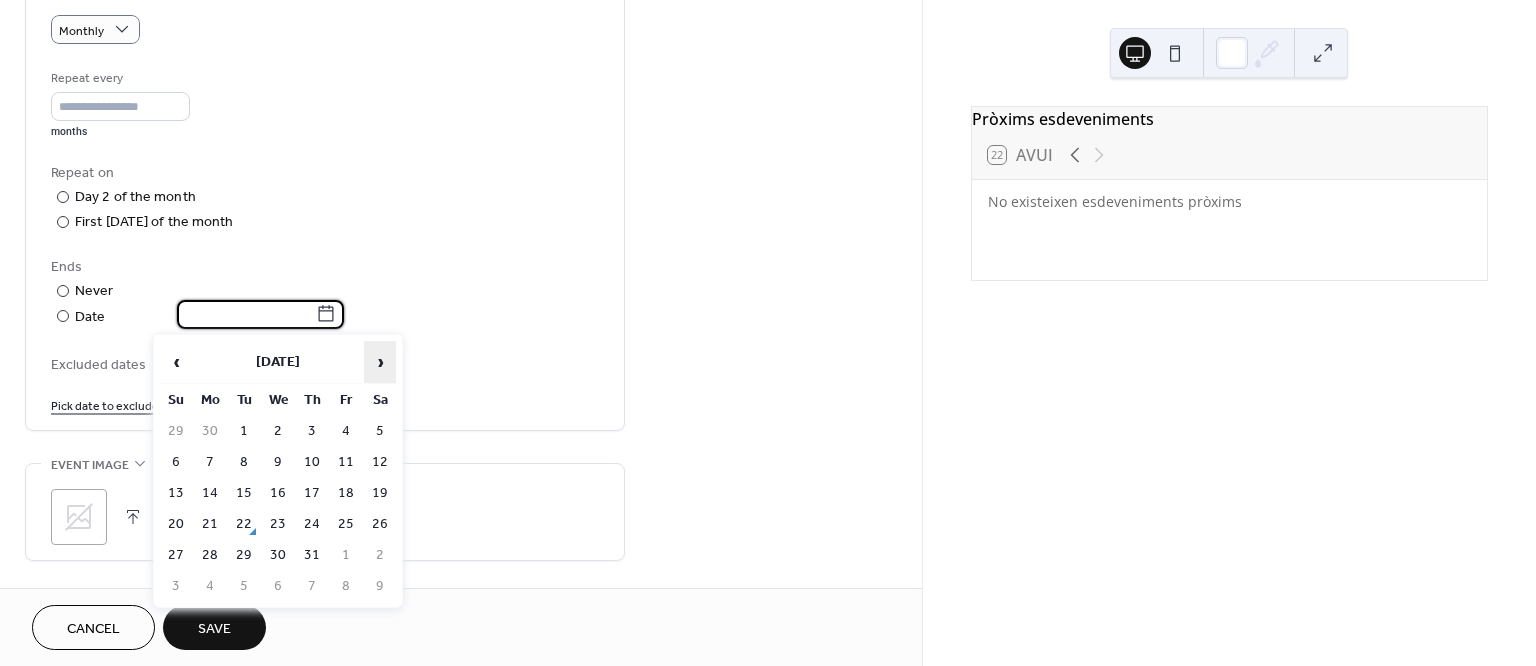 click on "›" at bounding box center [380, 362] 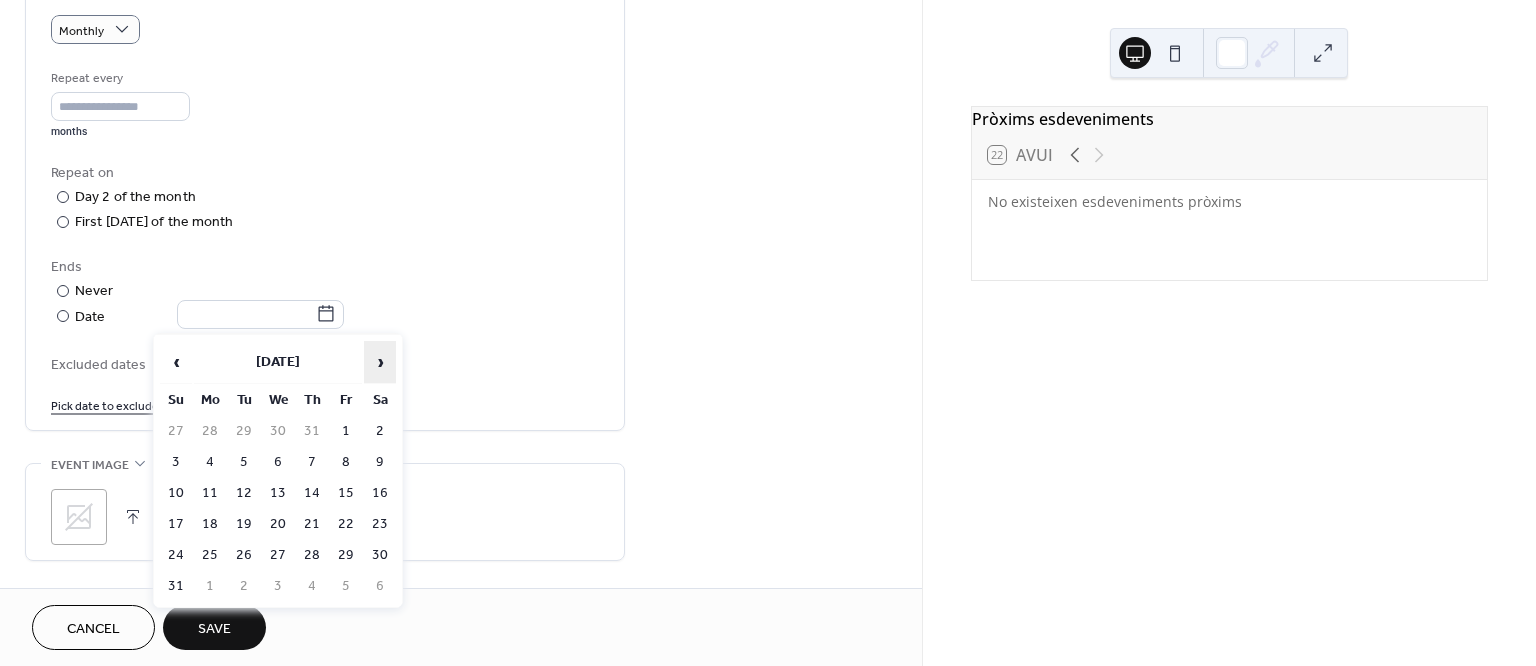 click on "›" at bounding box center [380, 362] 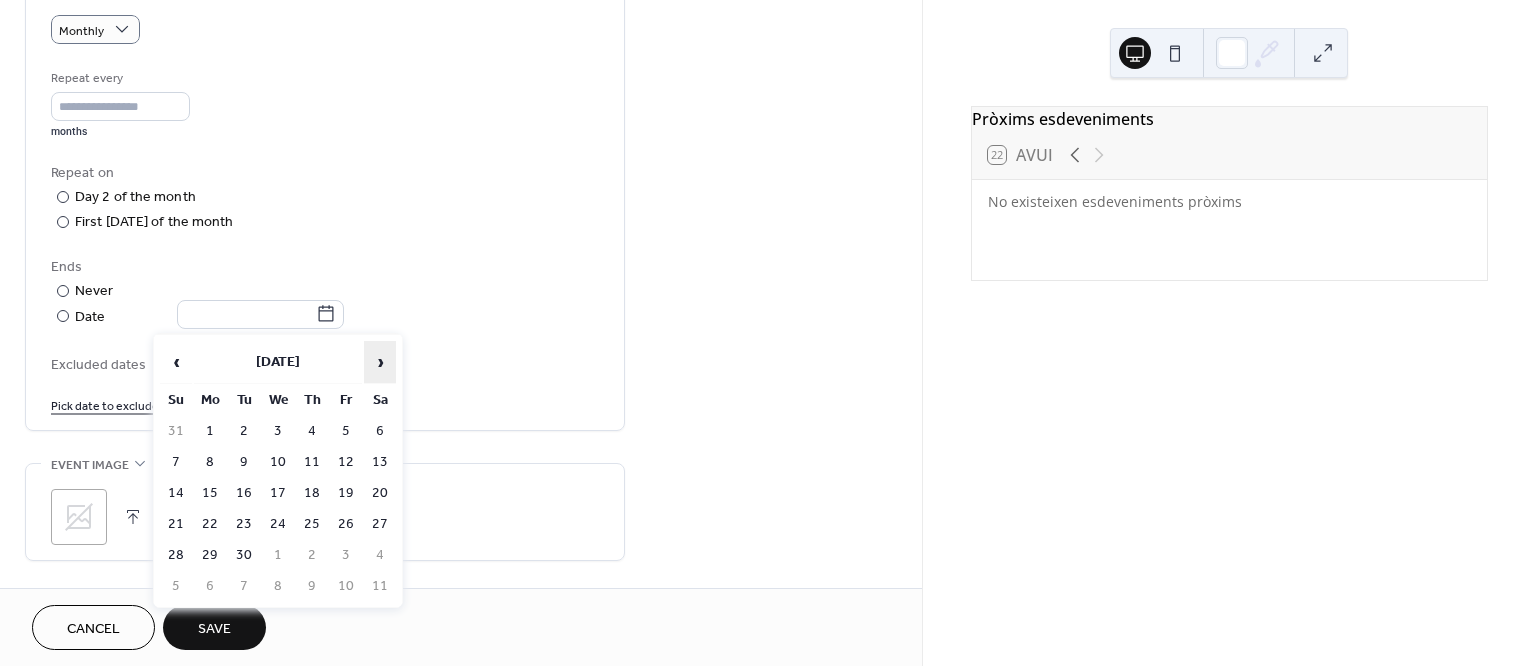 click on "›" at bounding box center [380, 362] 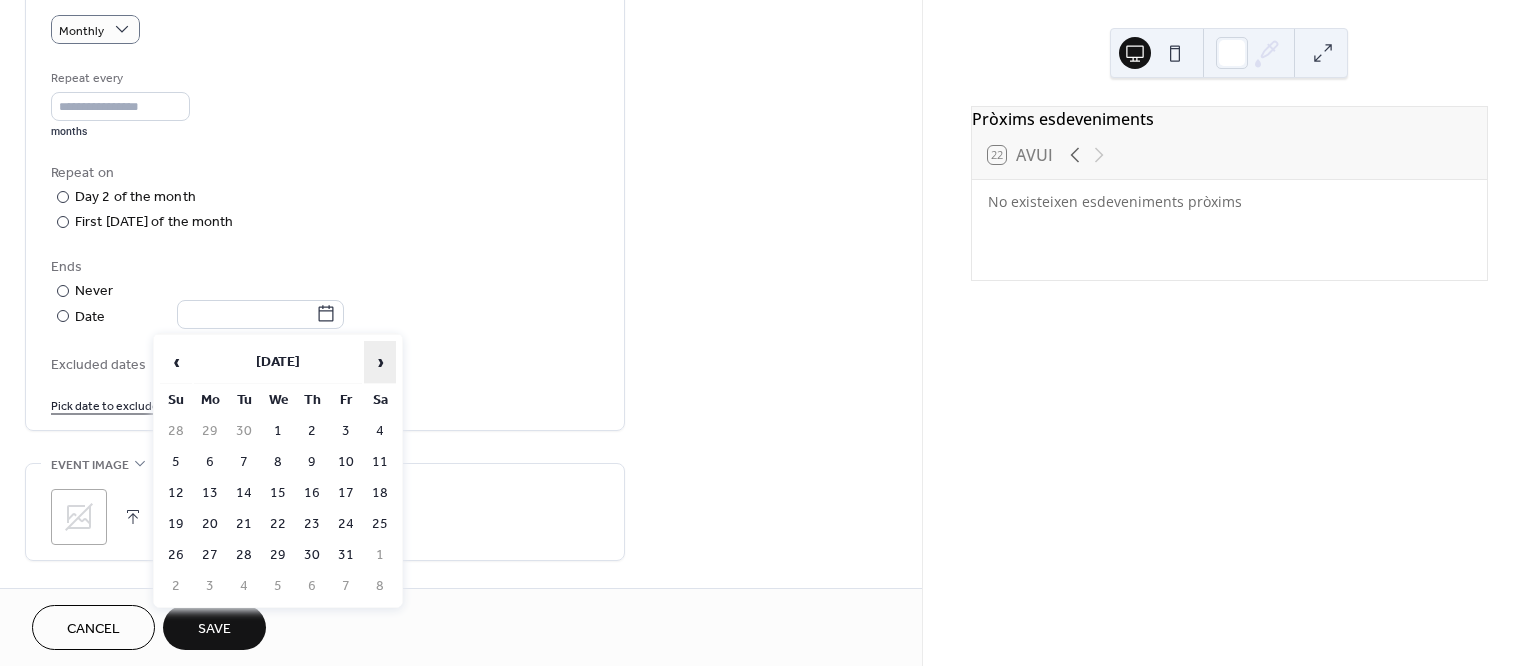 click on "›" at bounding box center [380, 362] 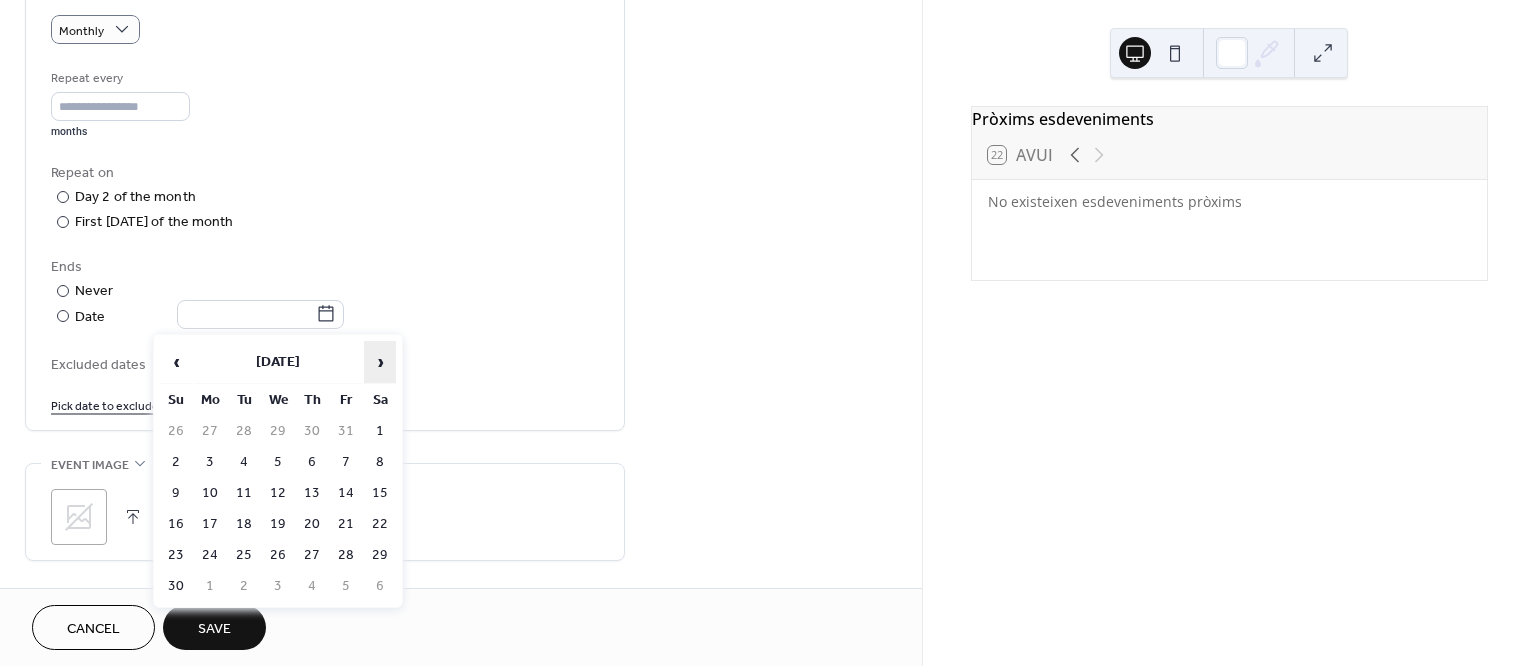 click on "›" at bounding box center [380, 362] 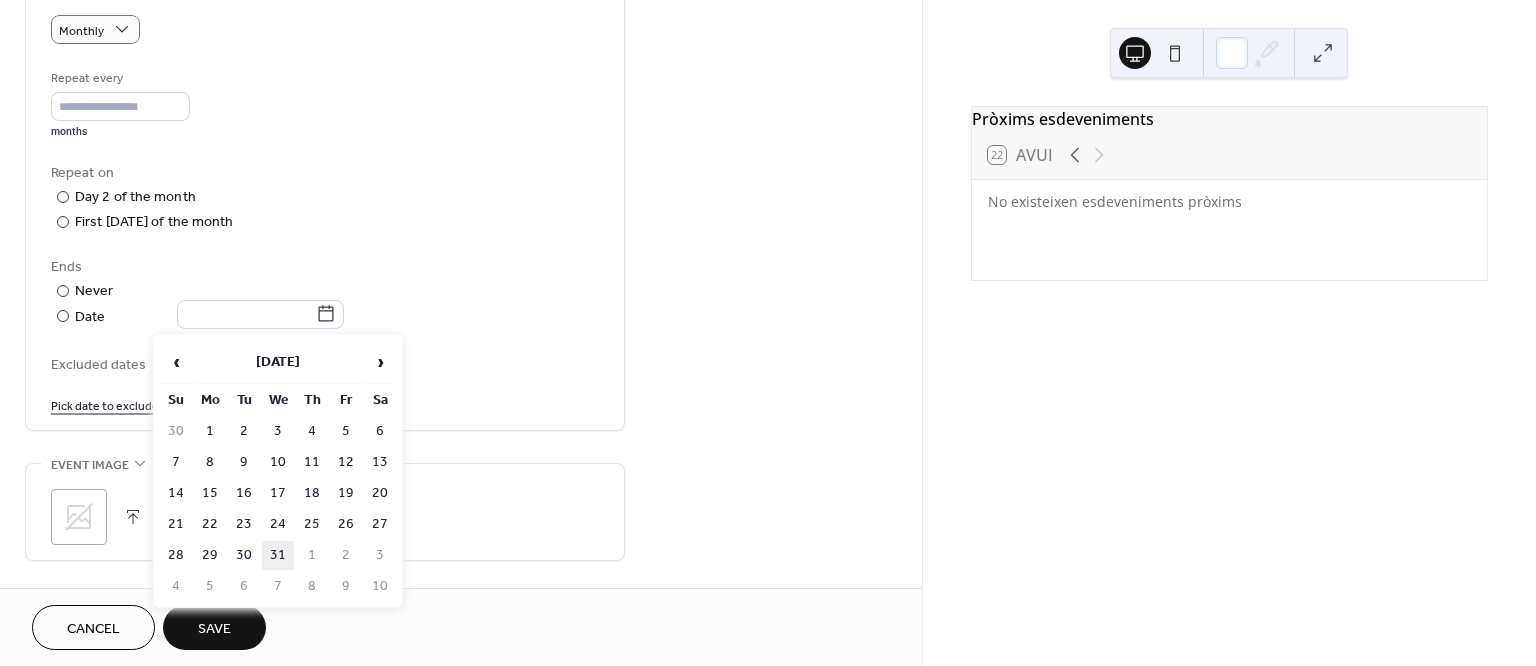 click on "31" at bounding box center (278, 555) 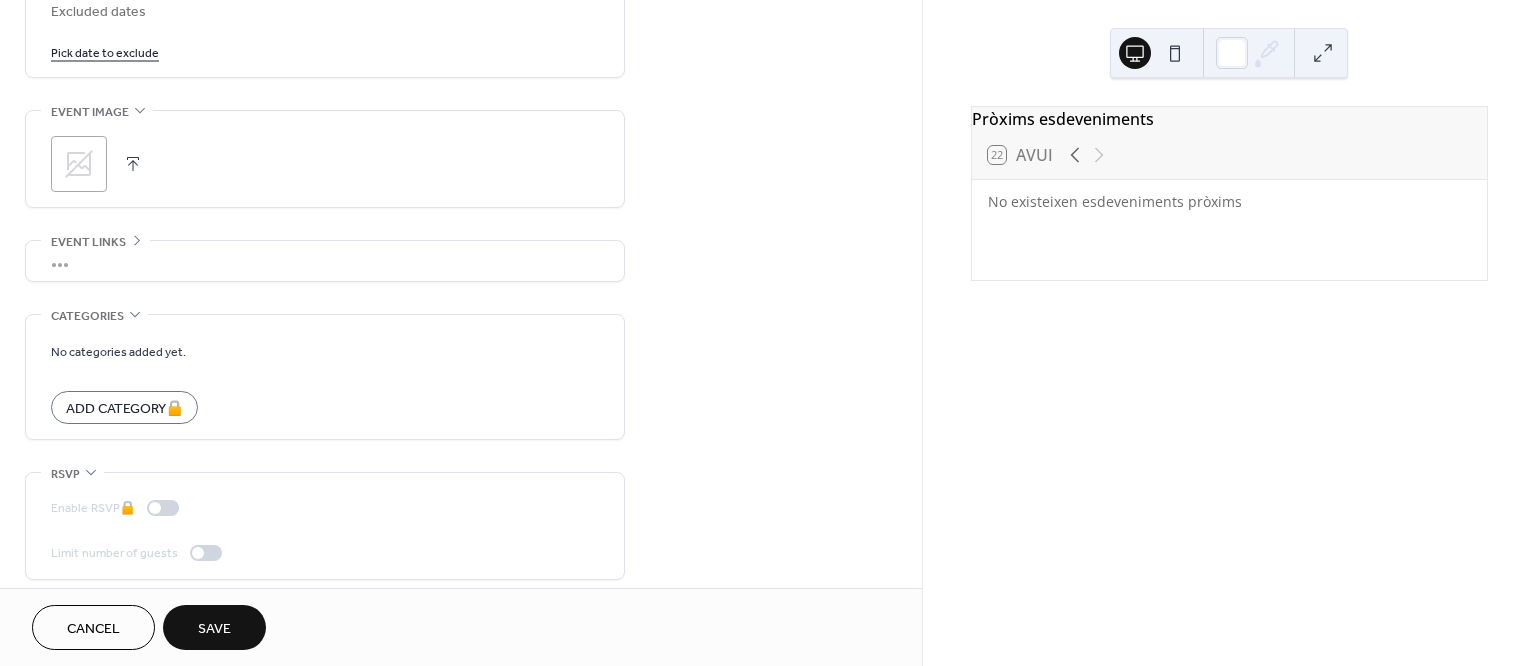 scroll, scrollTop: 1268, scrollLeft: 0, axis: vertical 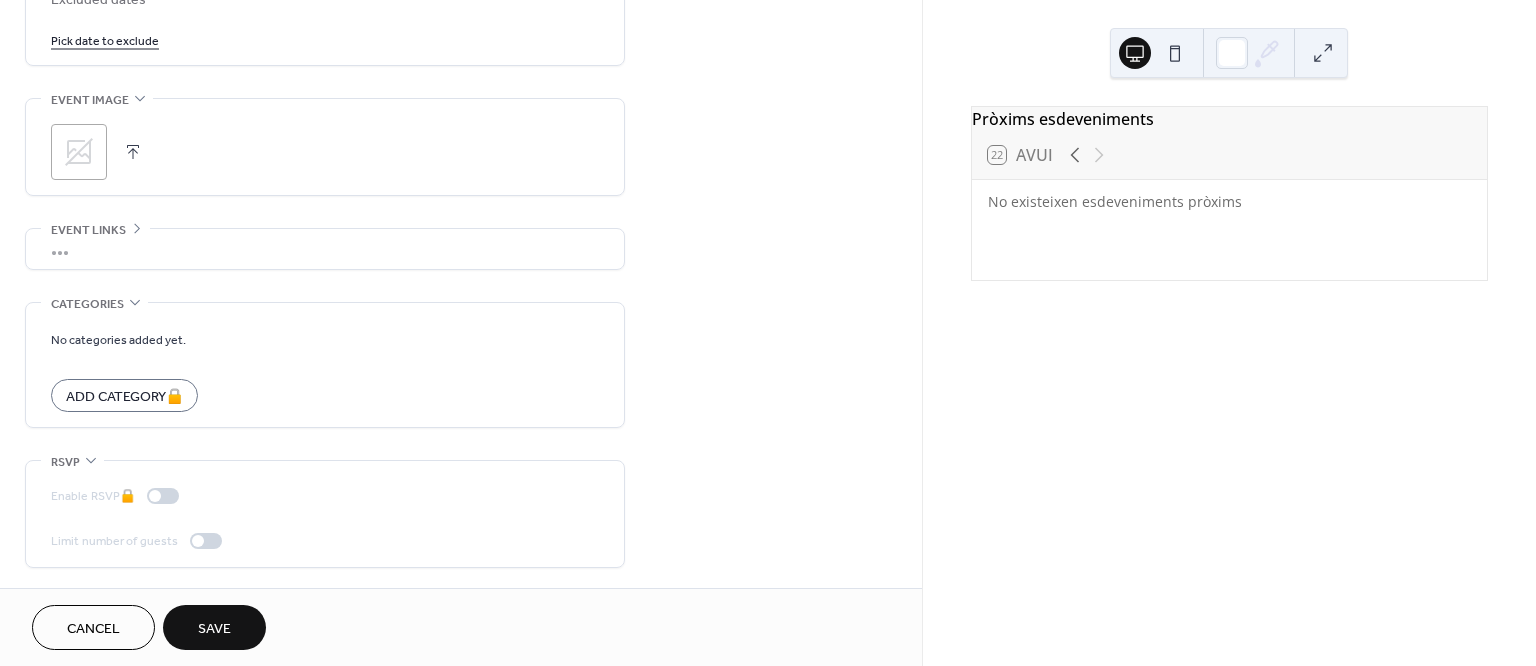 click on "Save" at bounding box center (214, 627) 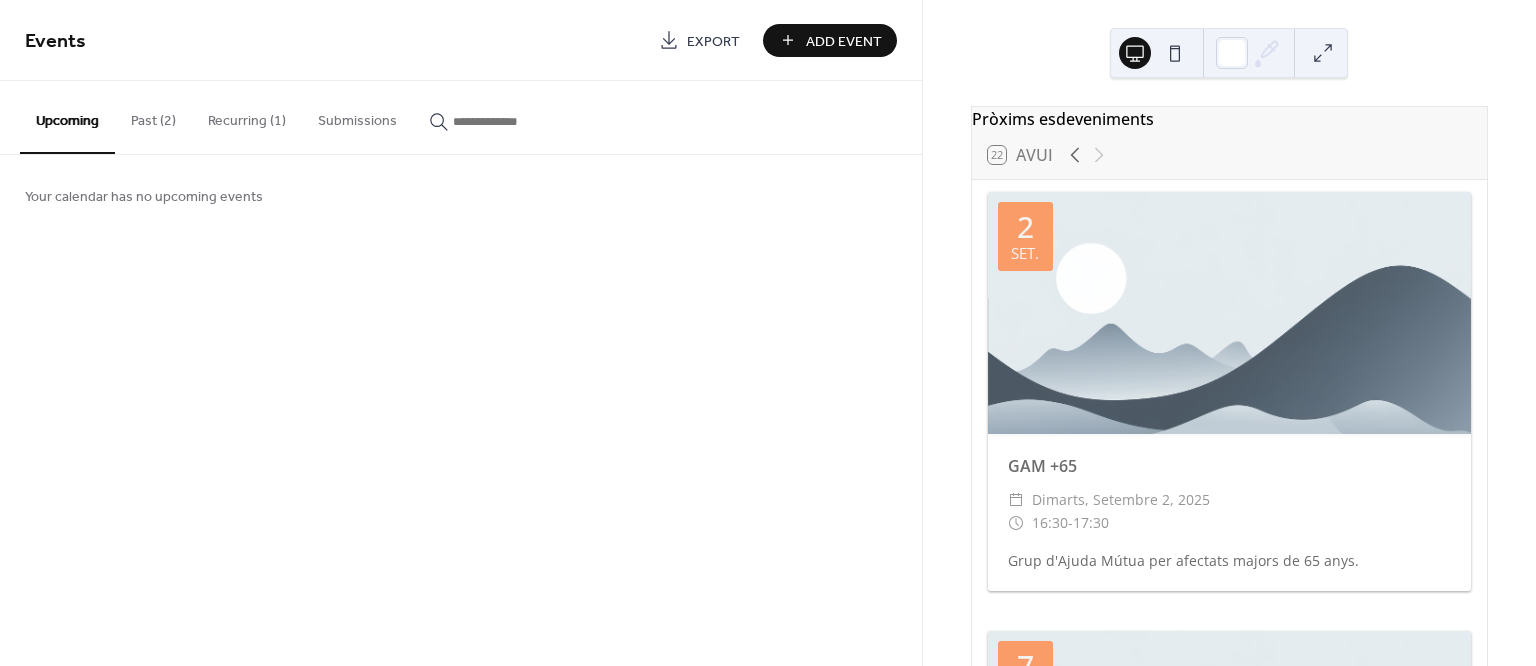 click on "Add Event" at bounding box center (830, 40) 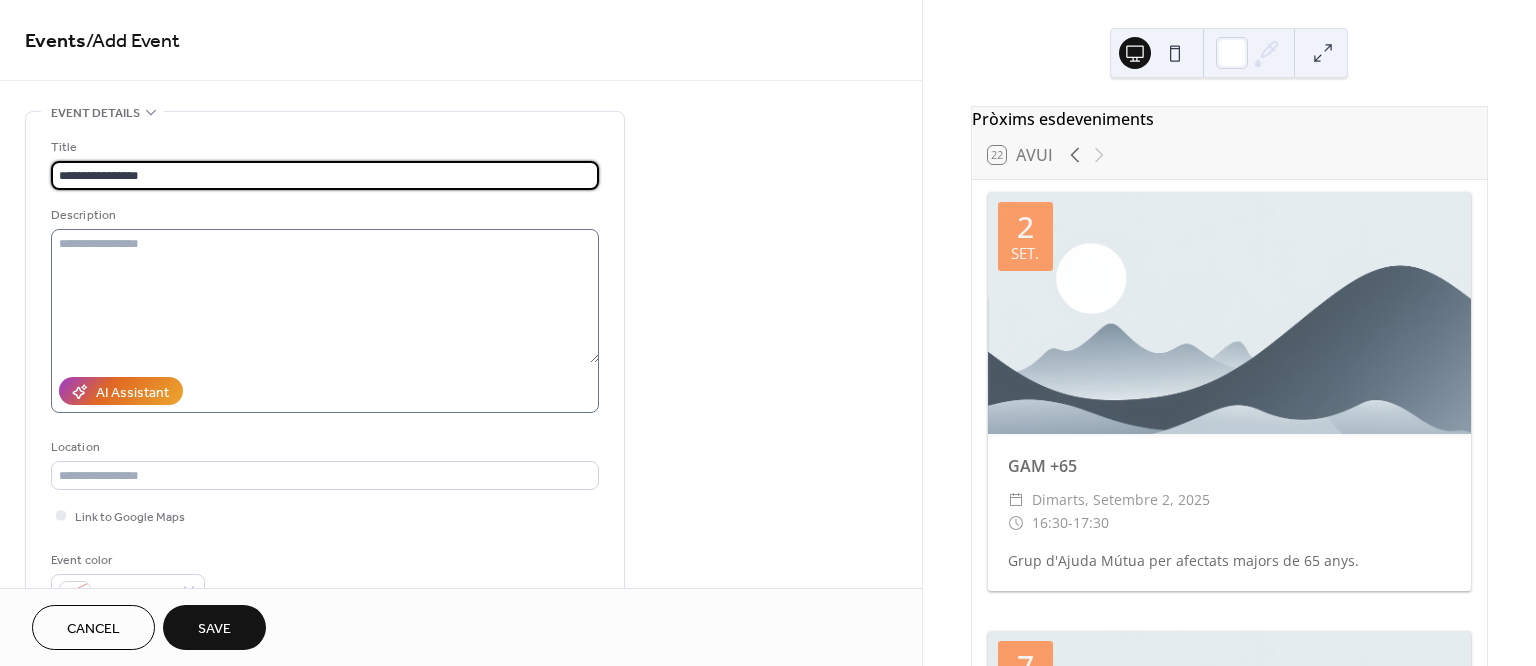 type on "**********" 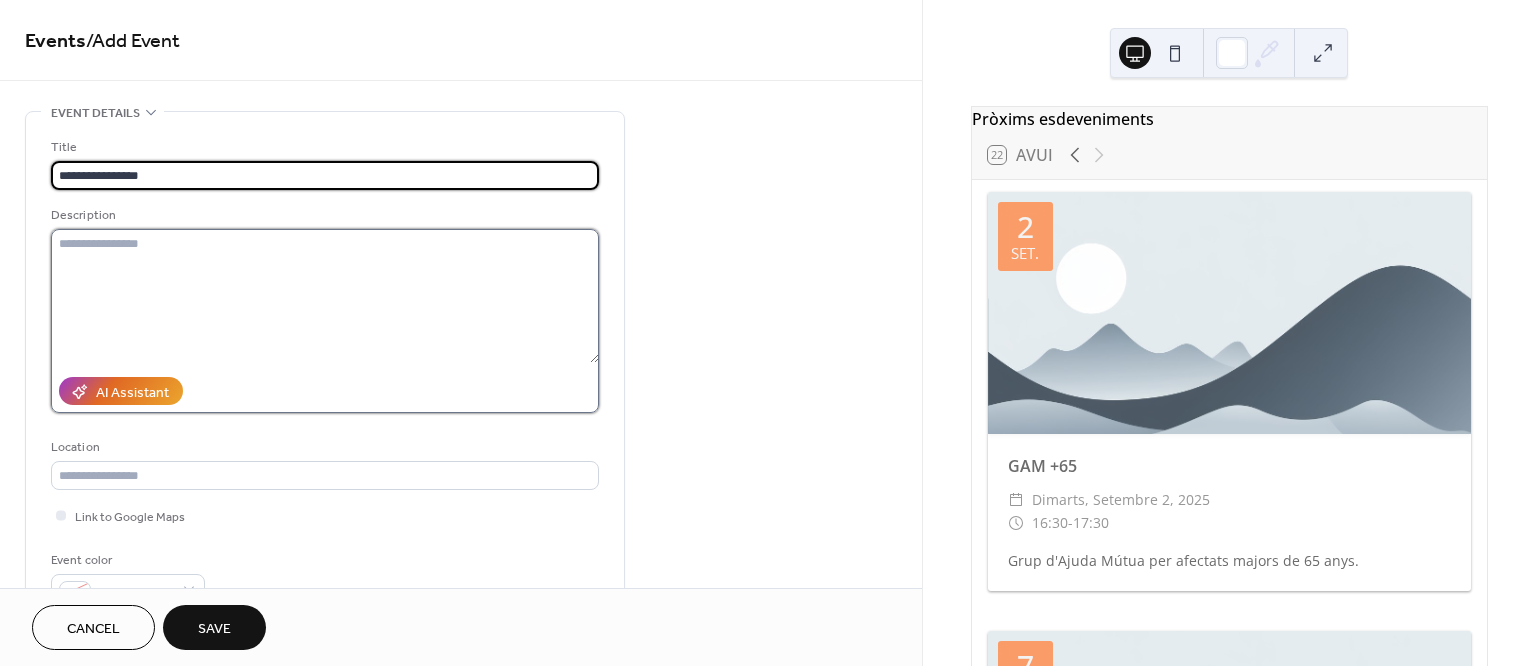 click at bounding box center (325, 296) 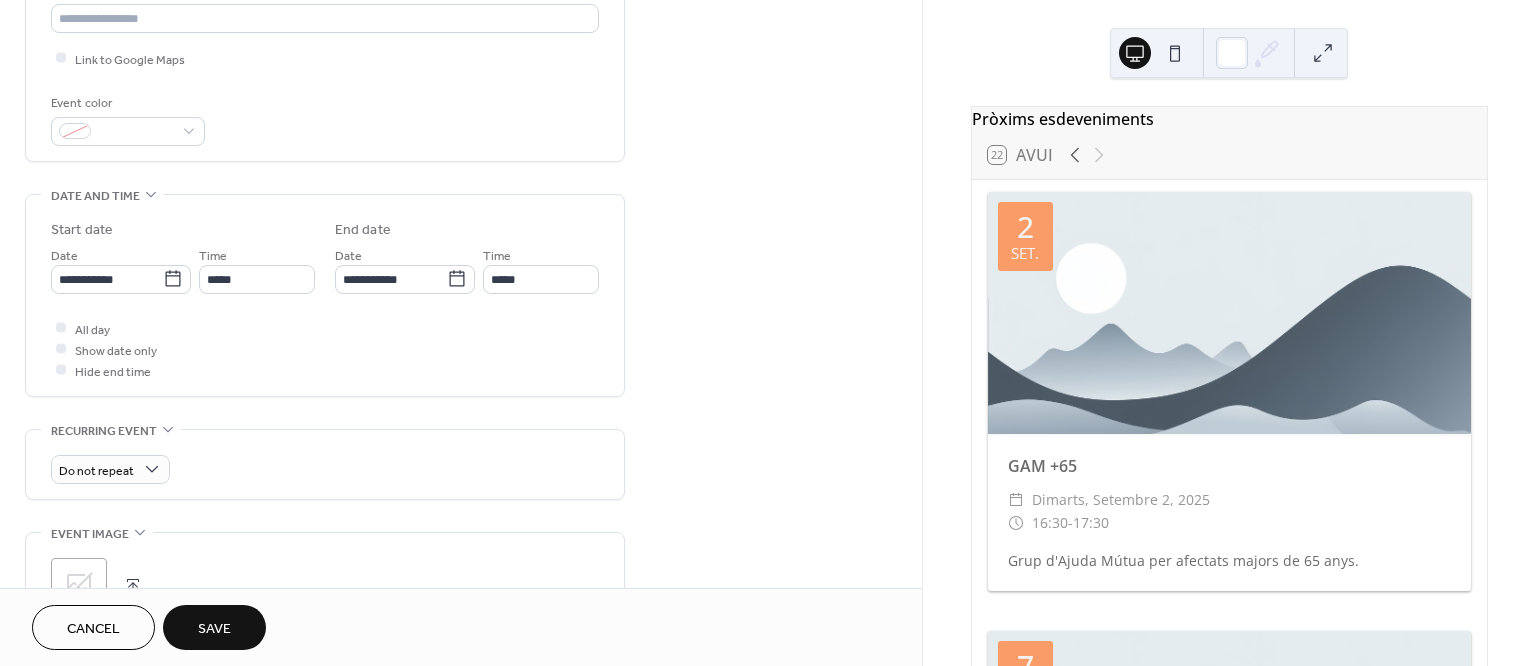scroll, scrollTop: 500, scrollLeft: 0, axis: vertical 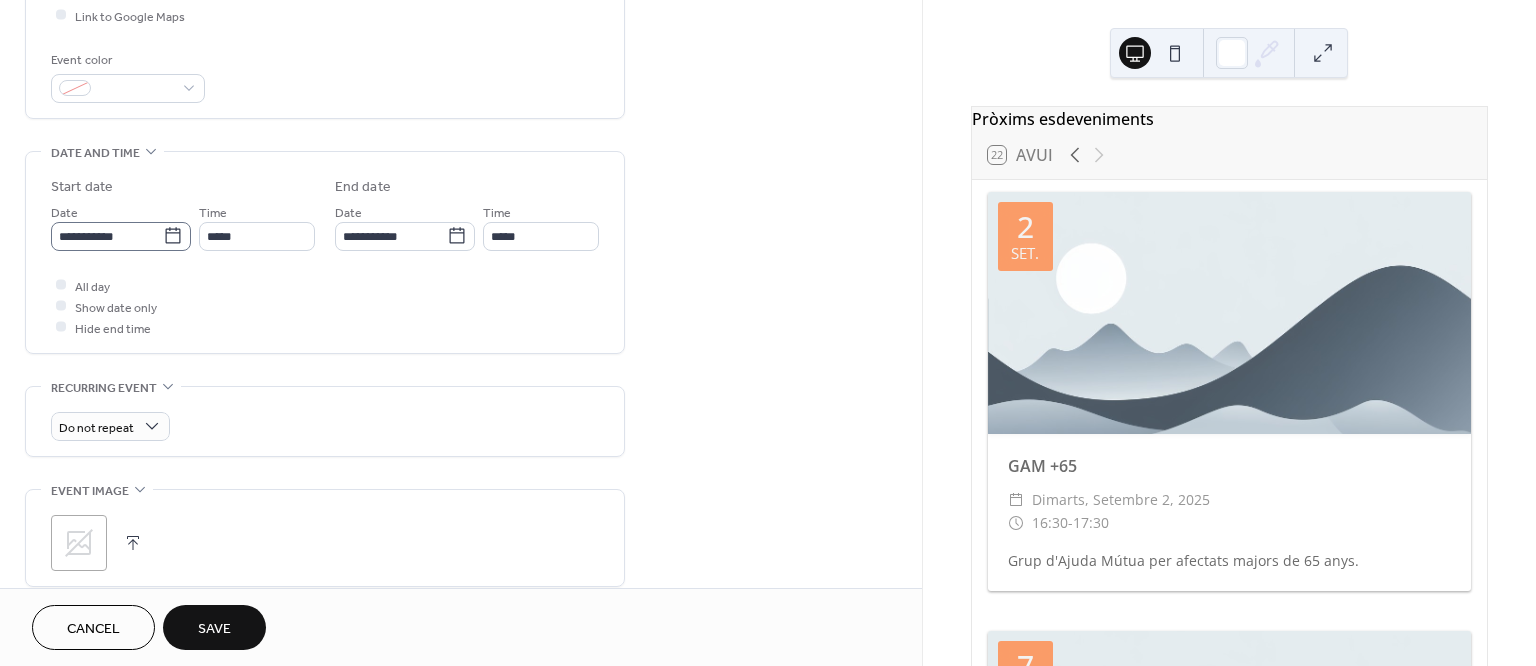 type on "**********" 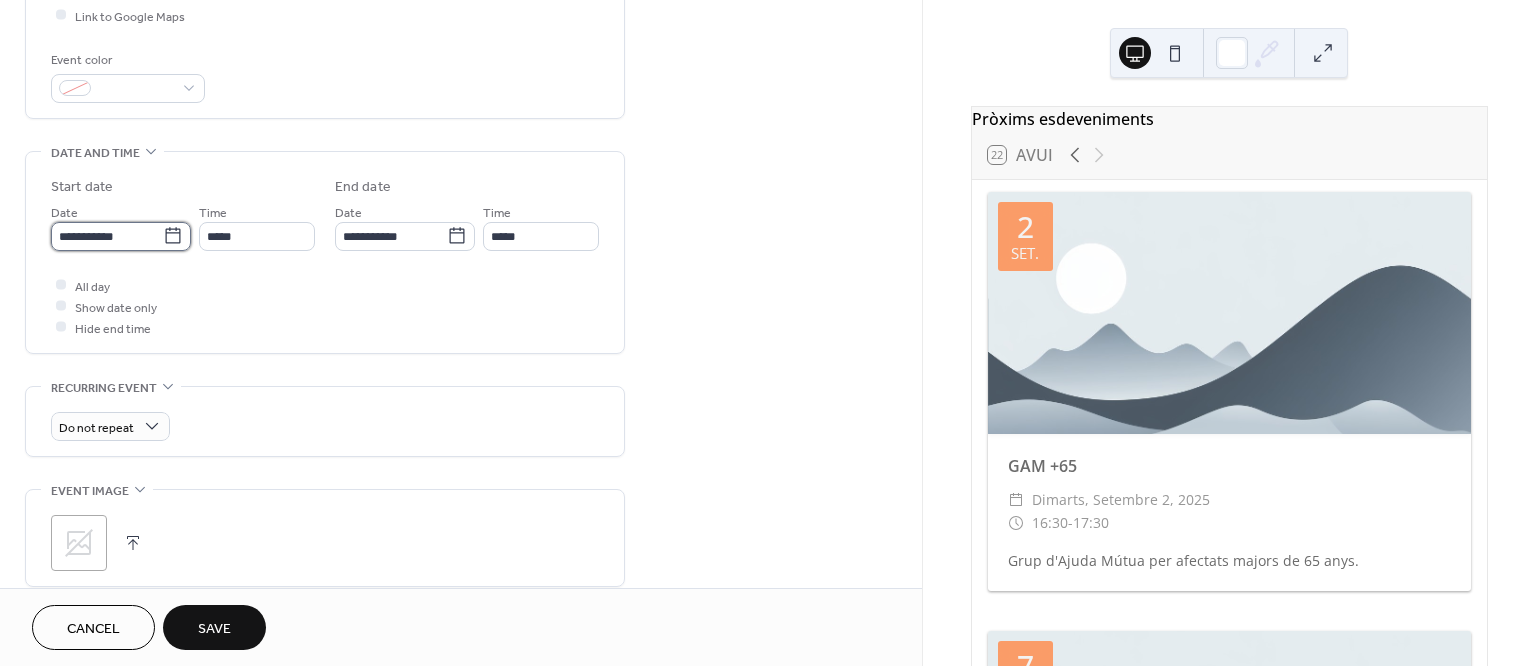 click on "**********" at bounding box center (107, 236) 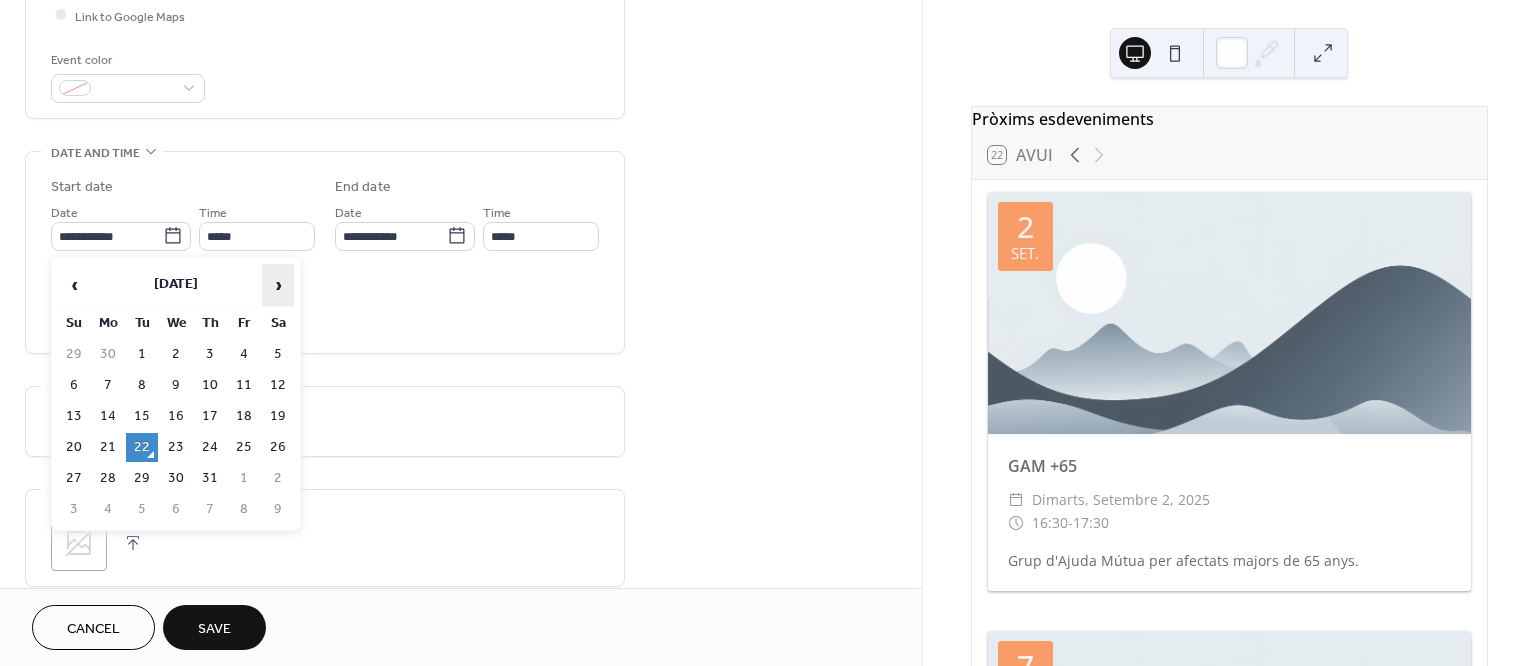 click on "›" at bounding box center [278, 285] 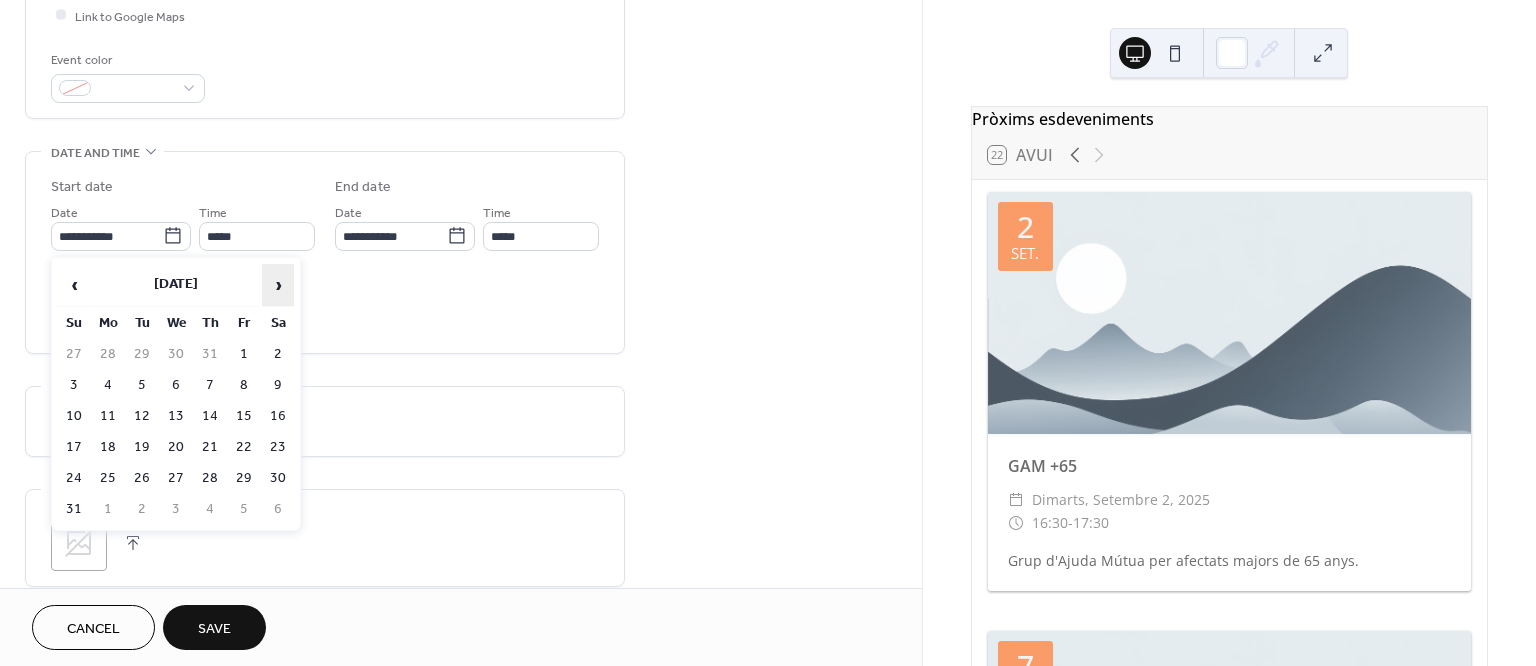 click on "›" at bounding box center [278, 285] 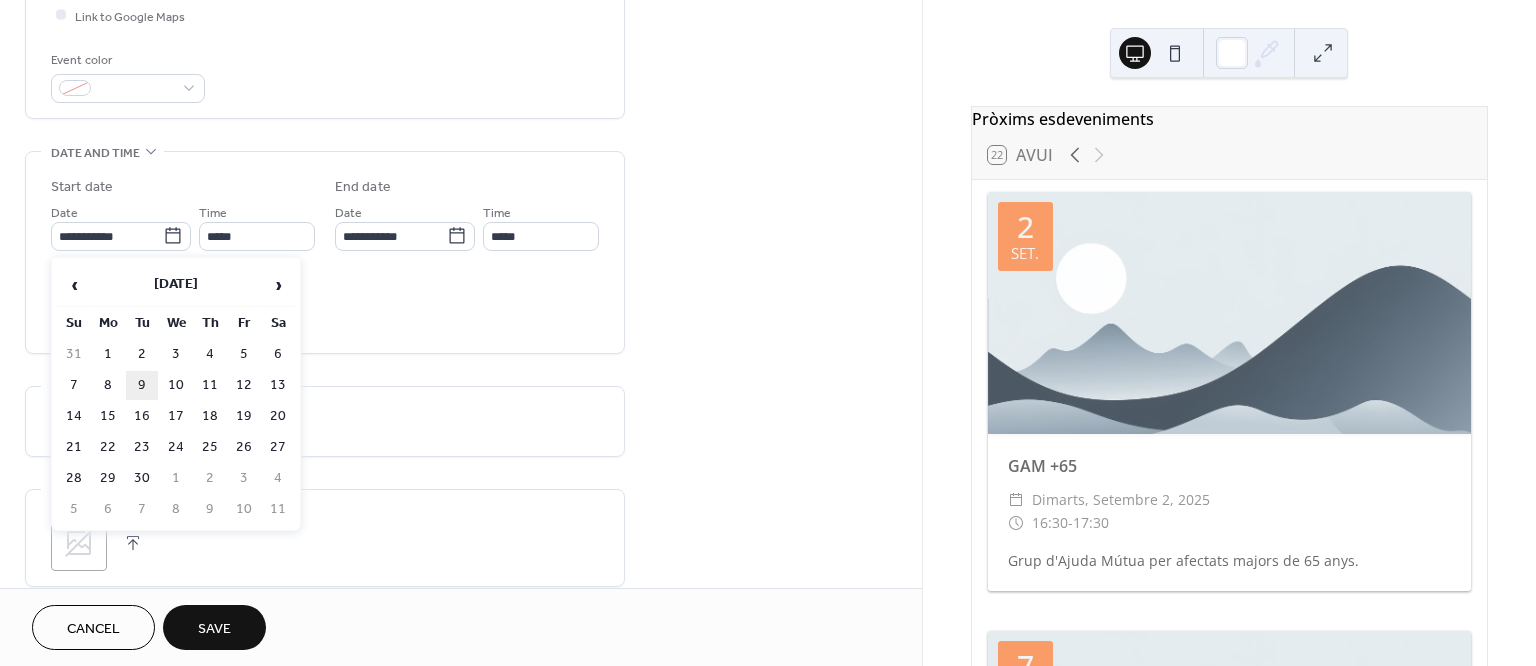 click on "9" at bounding box center (142, 385) 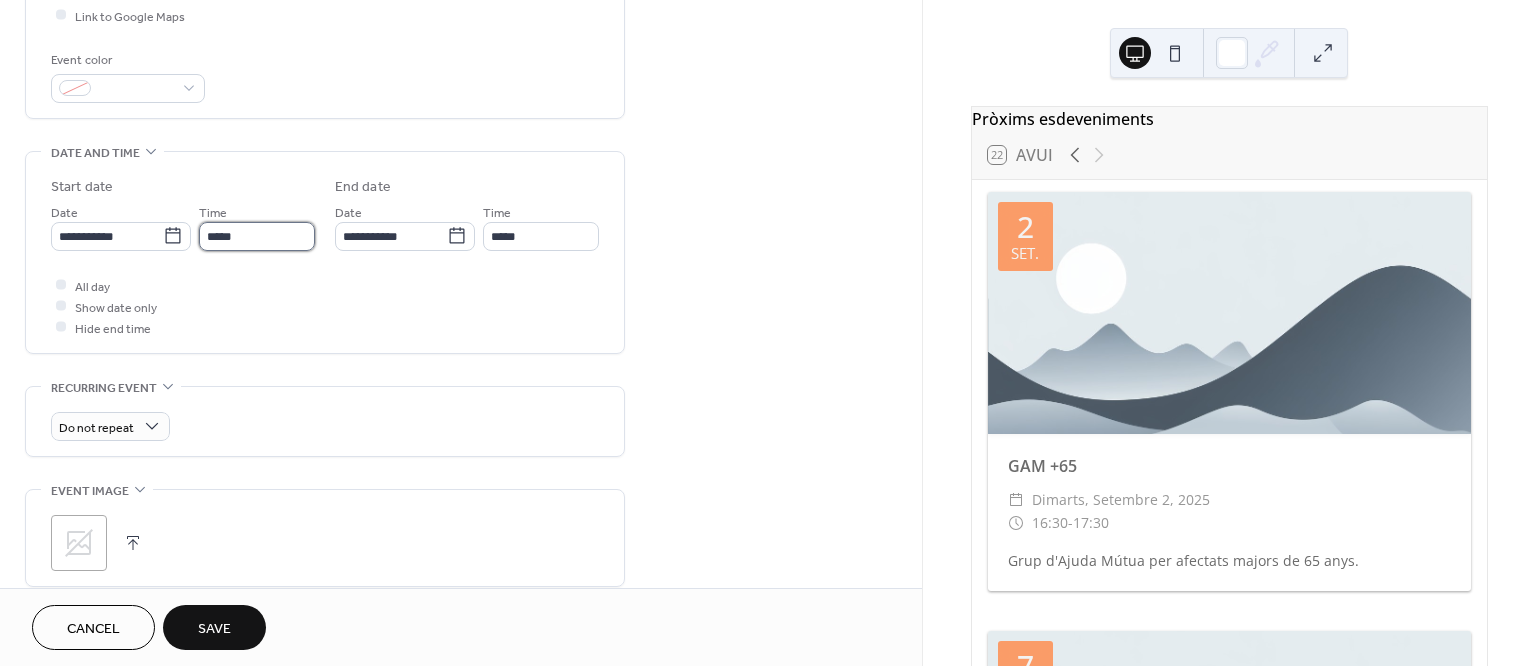 click on "*****" at bounding box center [257, 236] 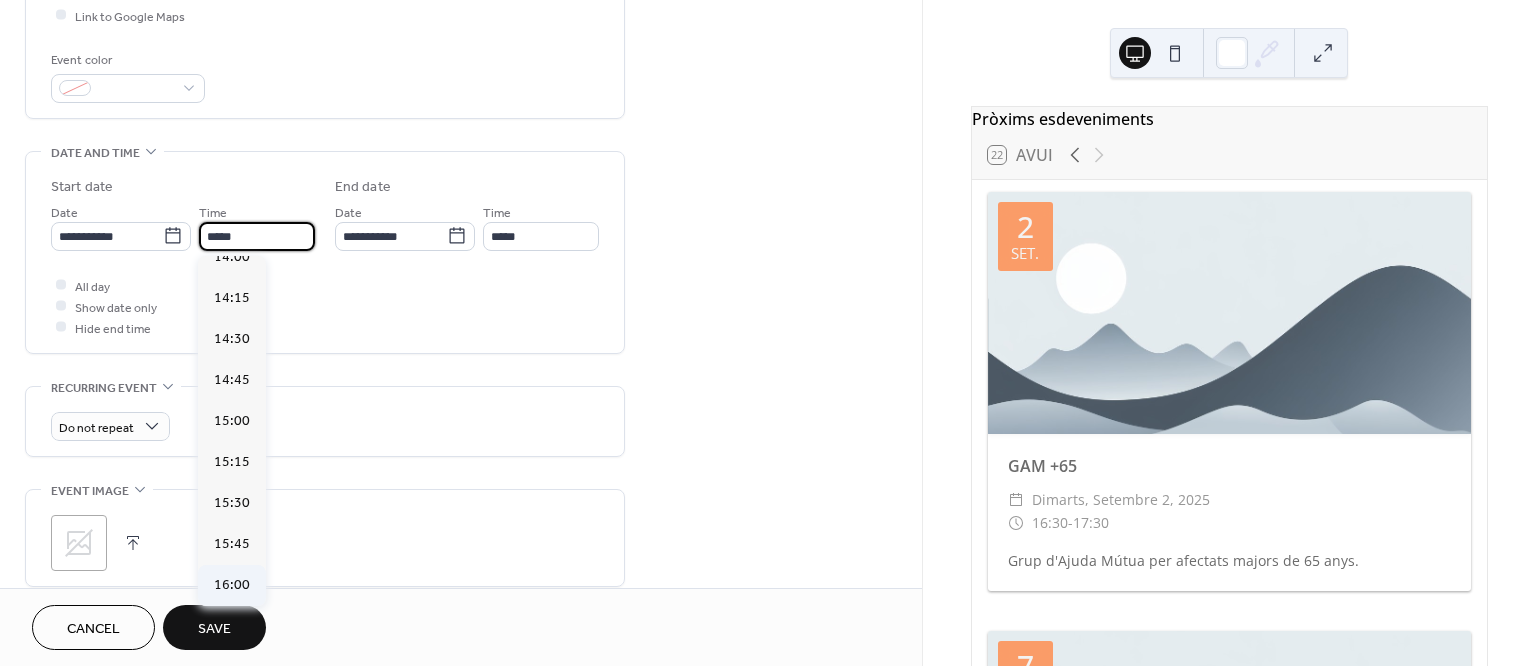 scroll, scrollTop: 2395, scrollLeft: 0, axis: vertical 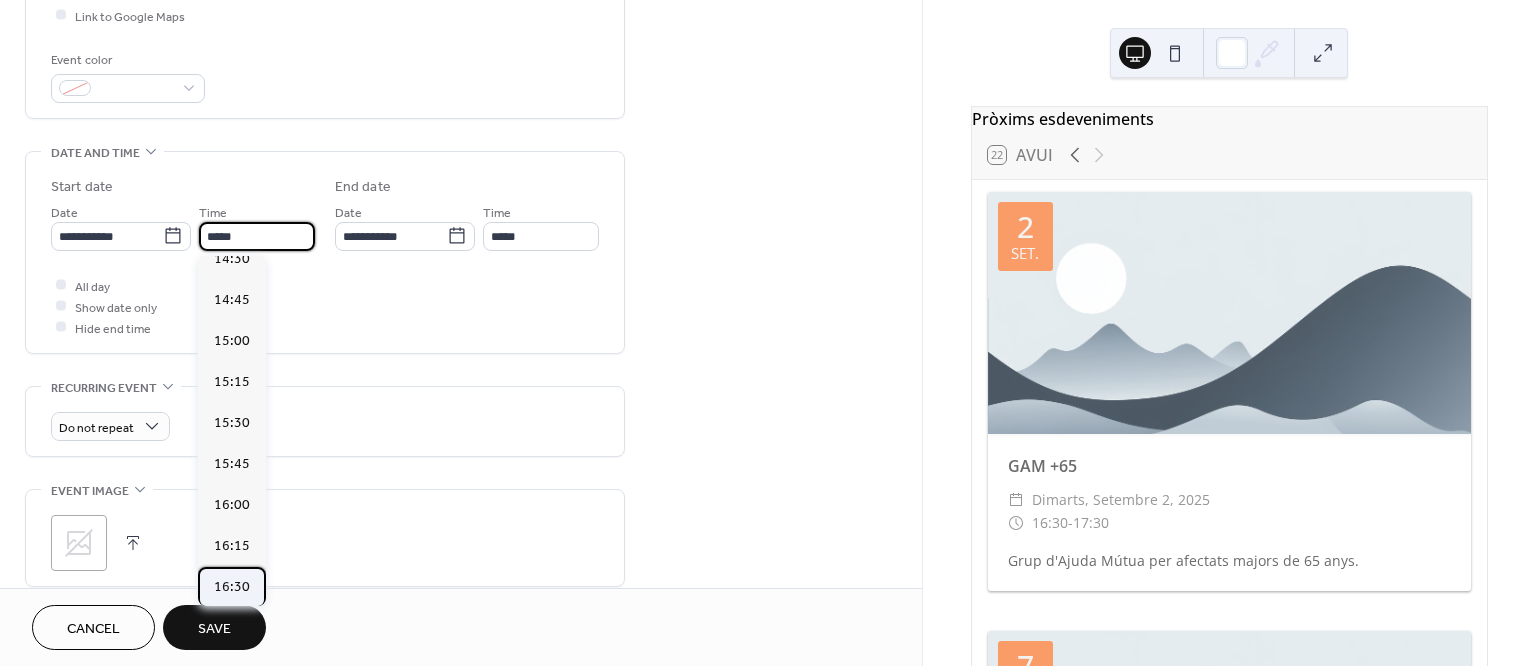 click on "16:30" at bounding box center [232, 586] 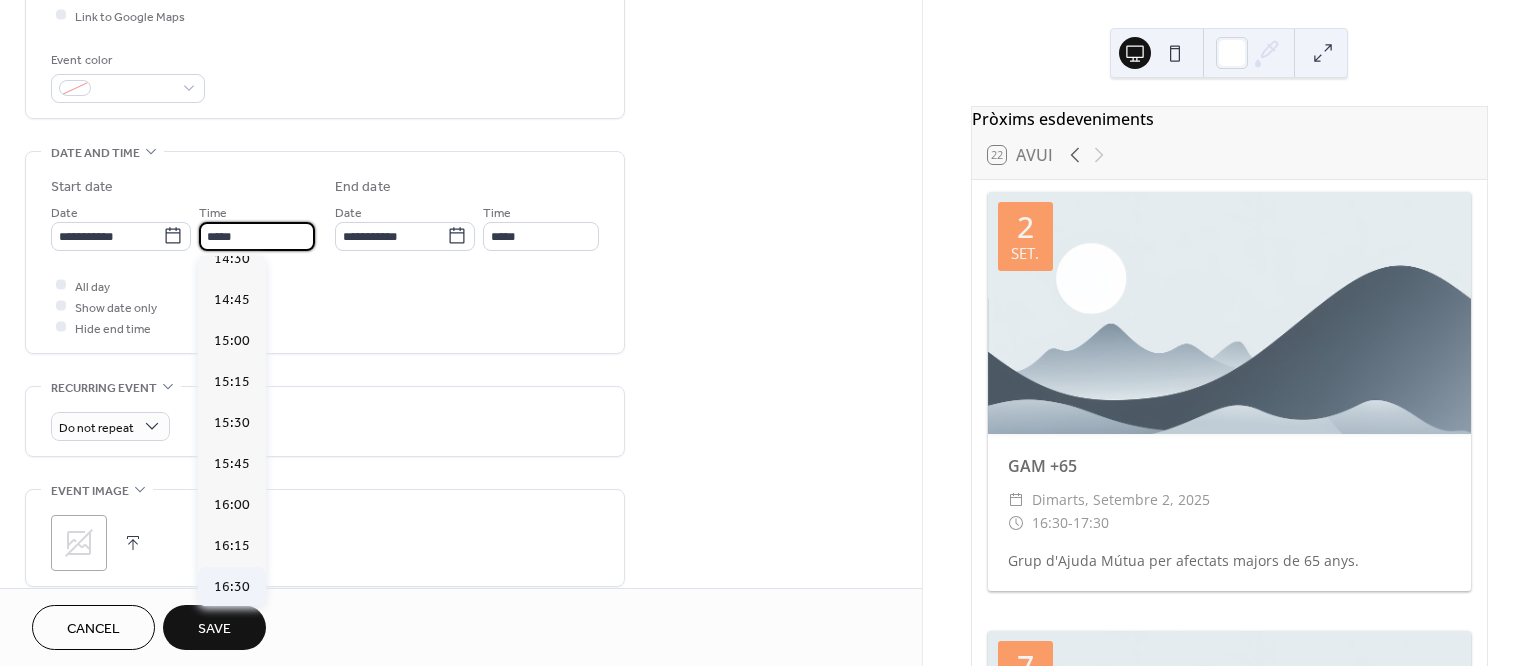 type on "*****" 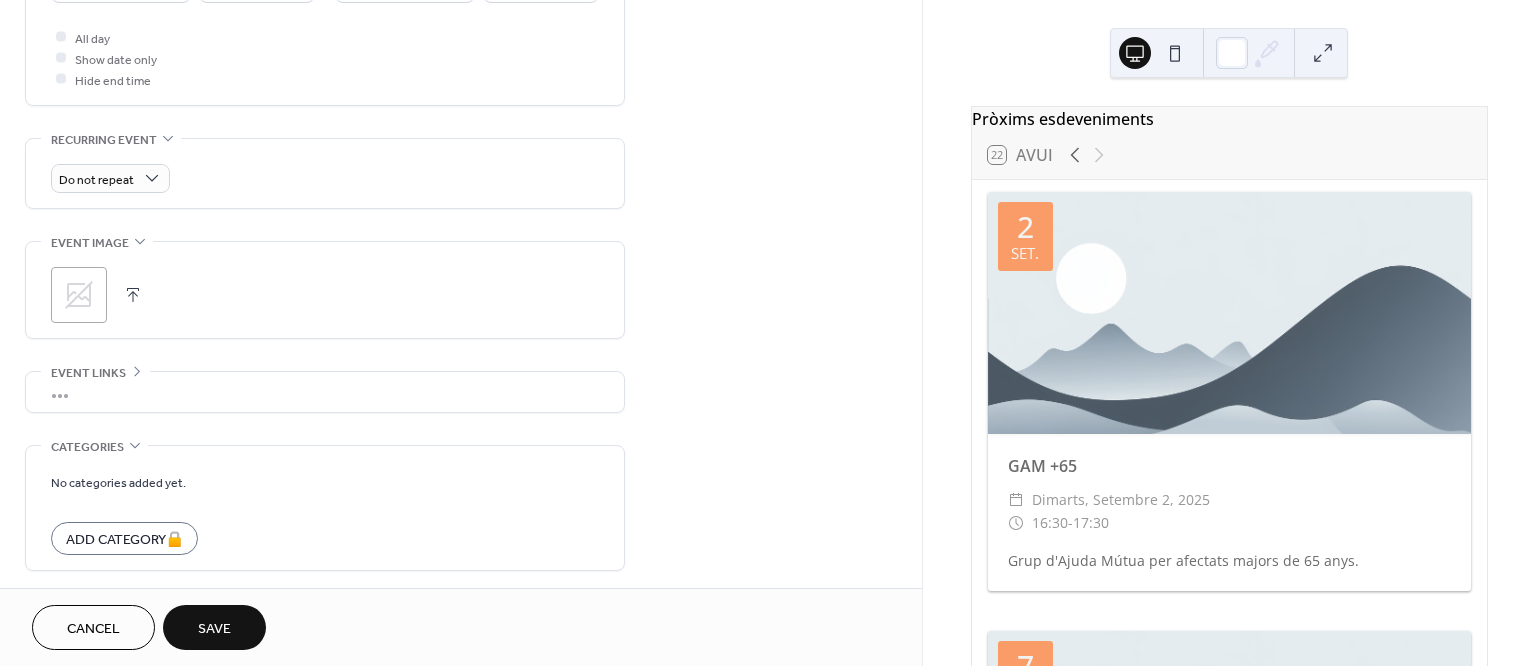 scroll, scrollTop: 750, scrollLeft: 0, axis: vertical 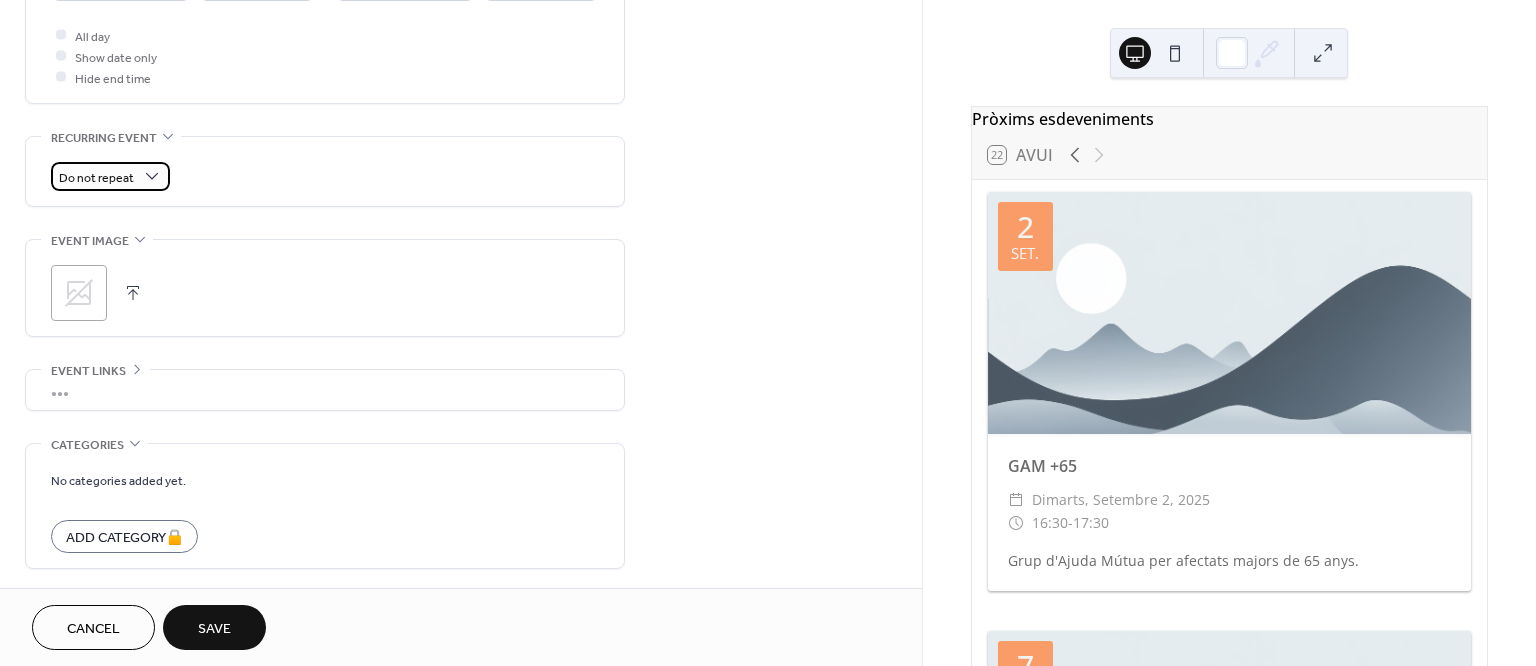 click on "Do not repeat" at bounding box center [110, 176] 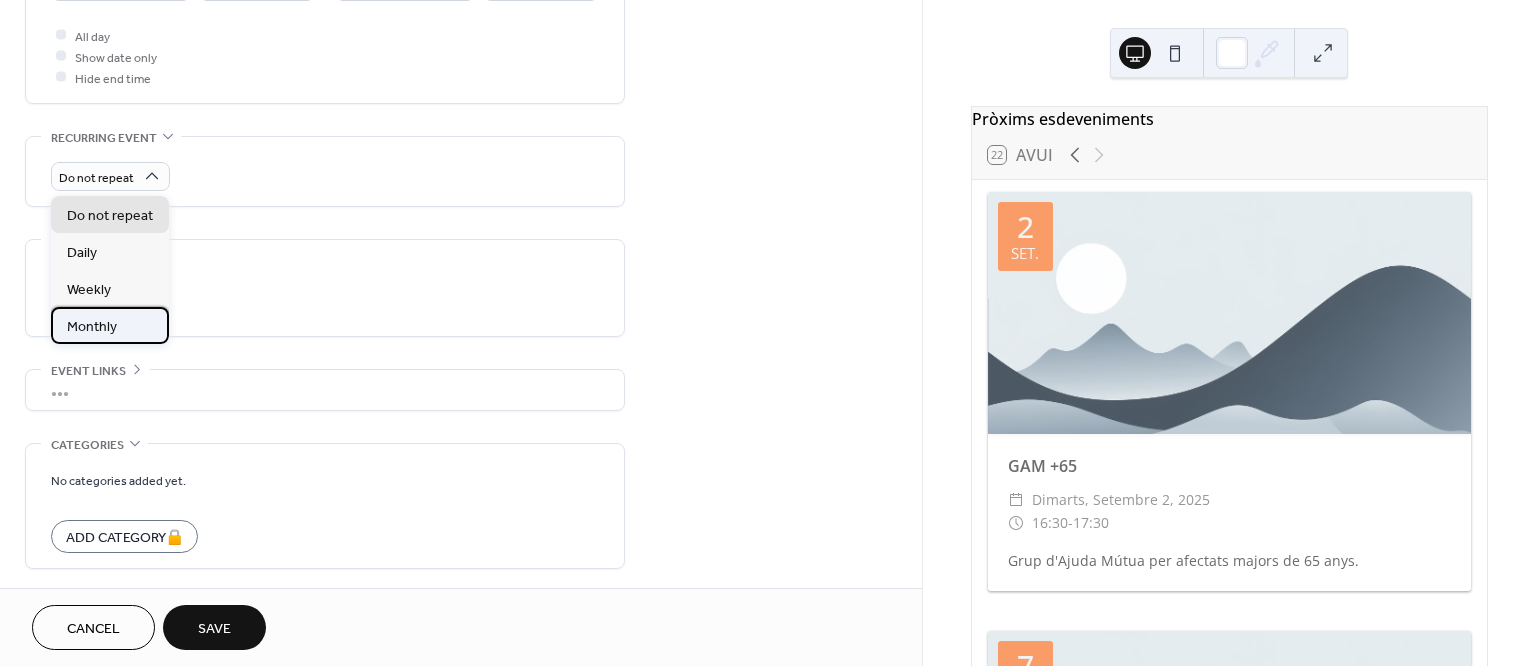 click on "Monthly" at bounding box center (110, 325) 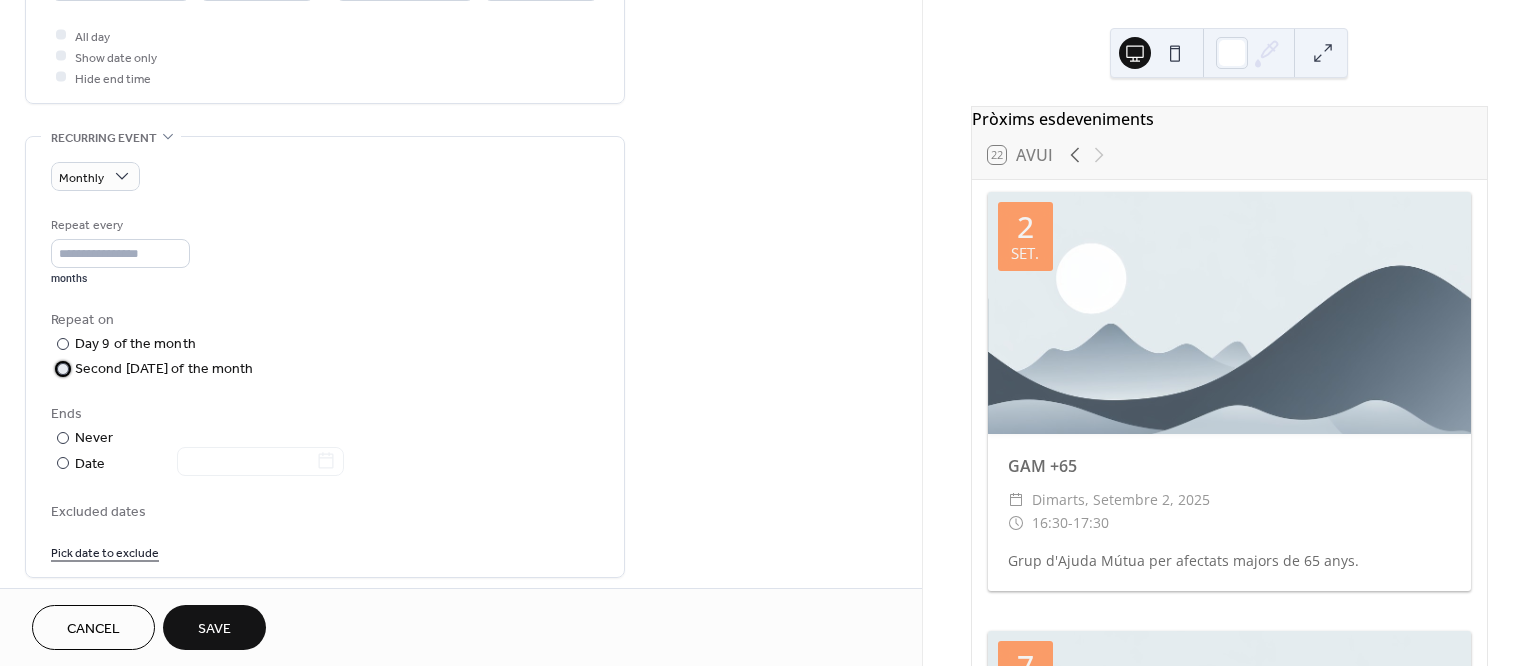 click at bounding box center (63, 369) 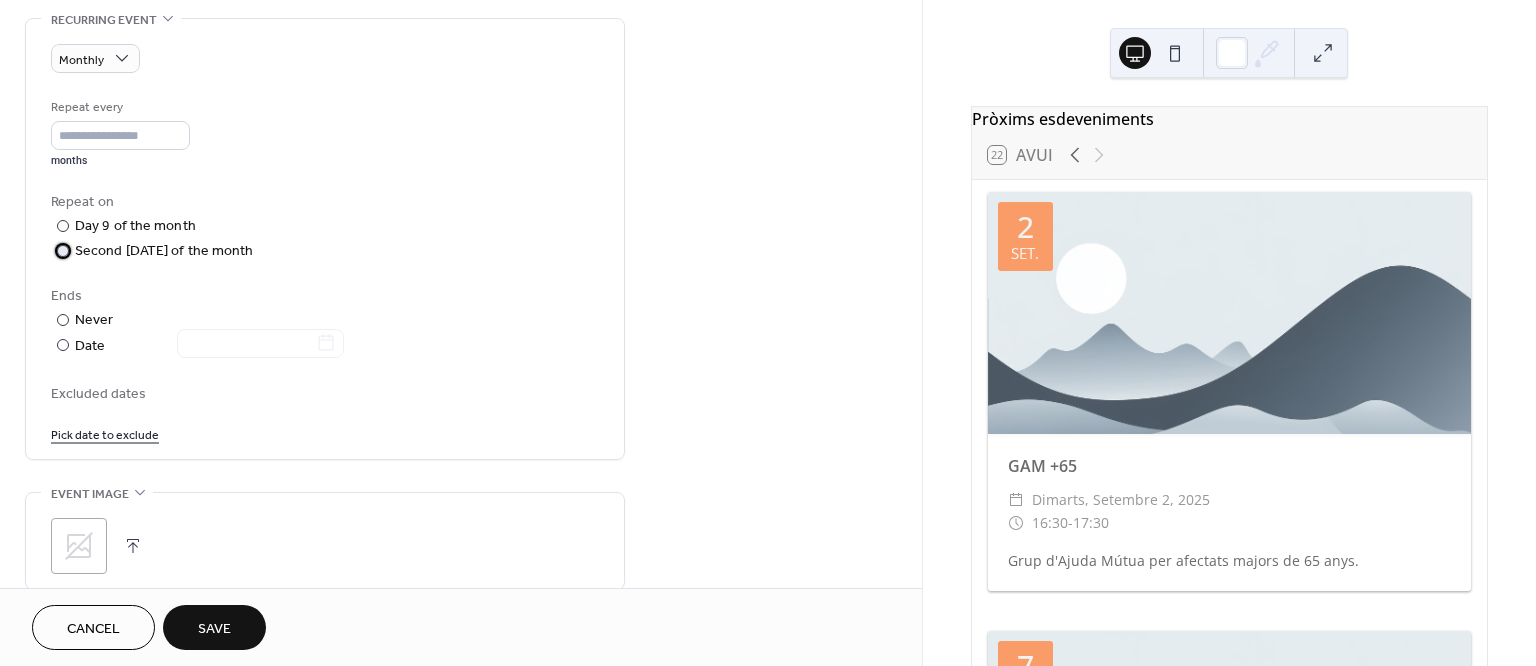 scroll, scrollTop: 875, scrollLeft: 0, axis: vertical 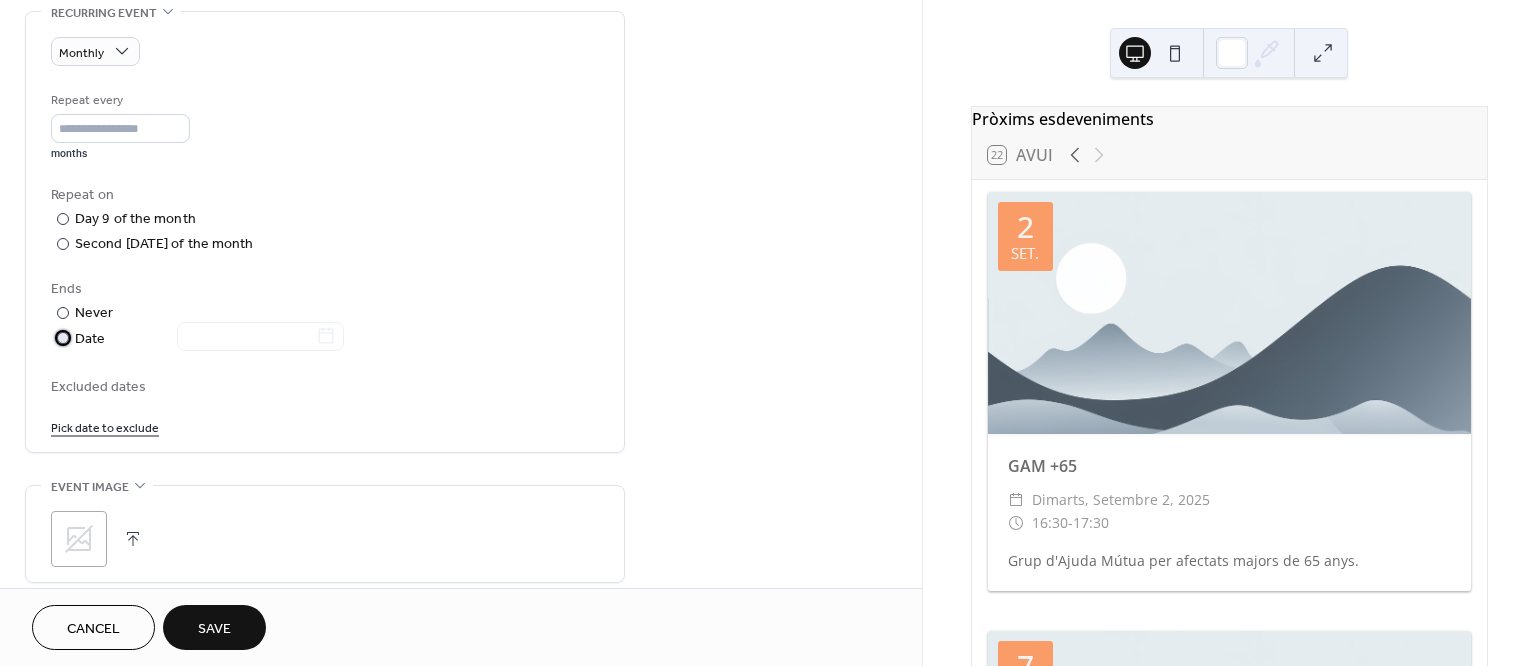 click at bounding box center [63, 338] 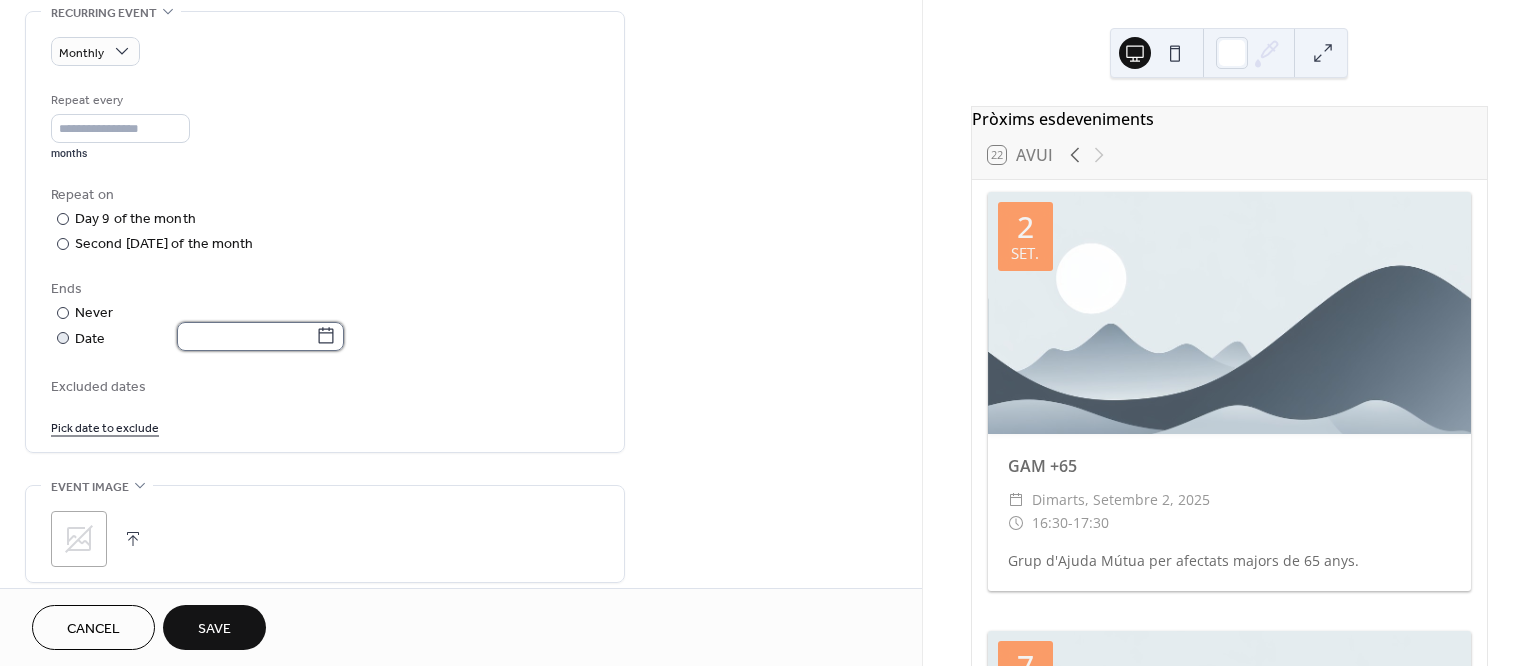 click at bounding box center [246, 336] 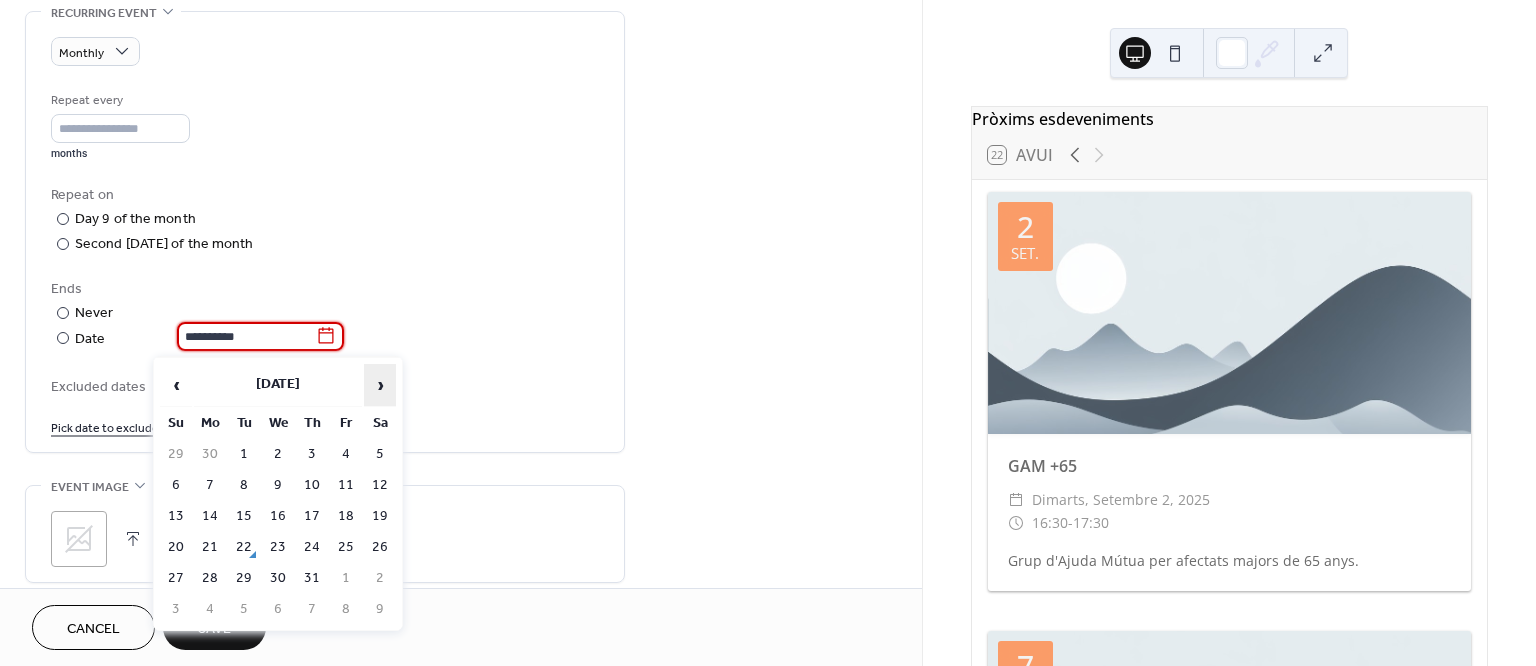 click on "›" at bounding box center [380, 385] 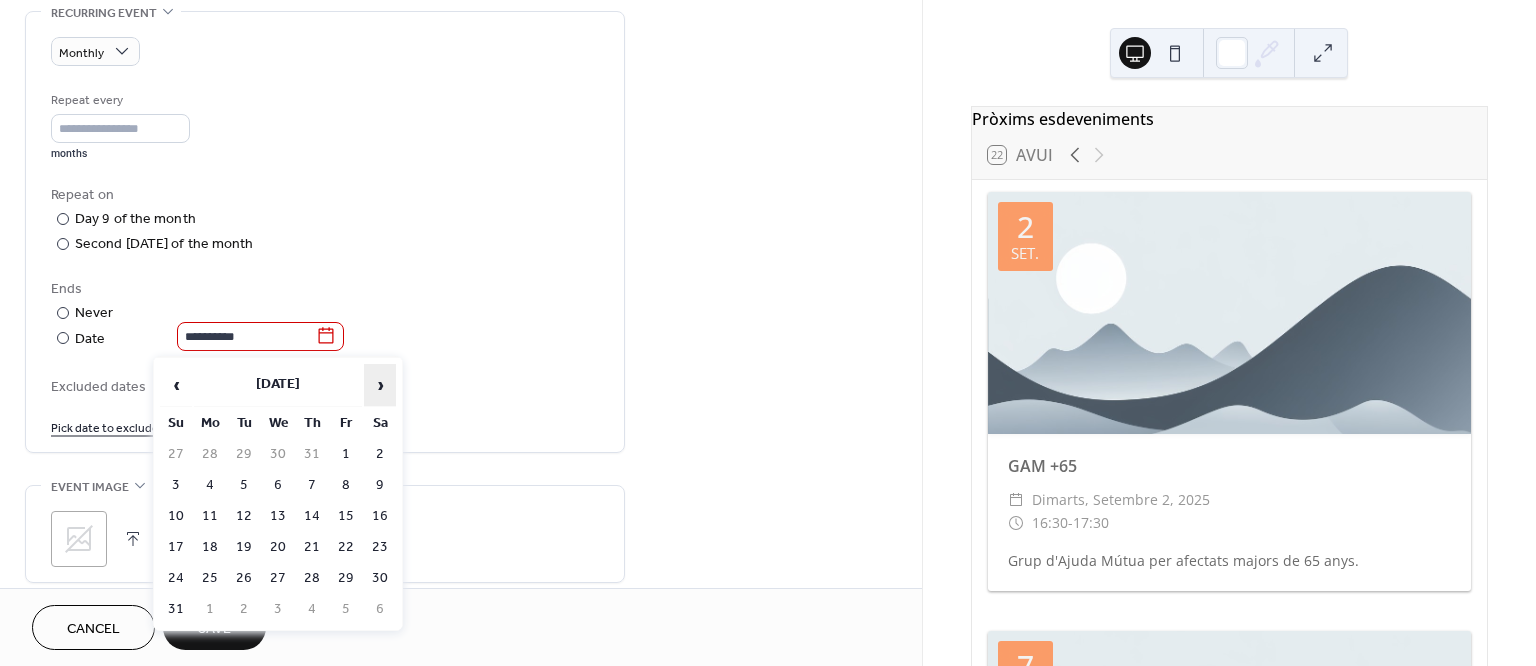 click on "›" at bounding box center [380, 385] 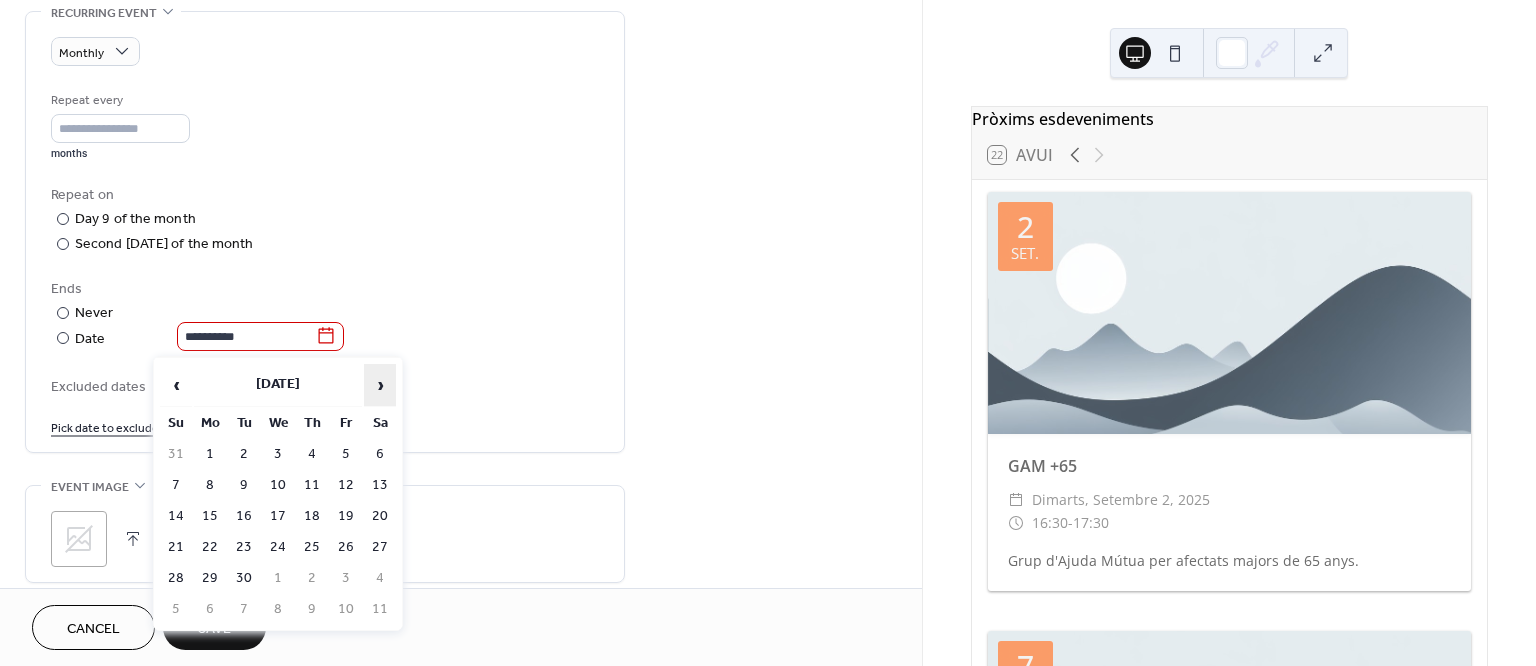 click on "›" at bounding box center [380, 385] 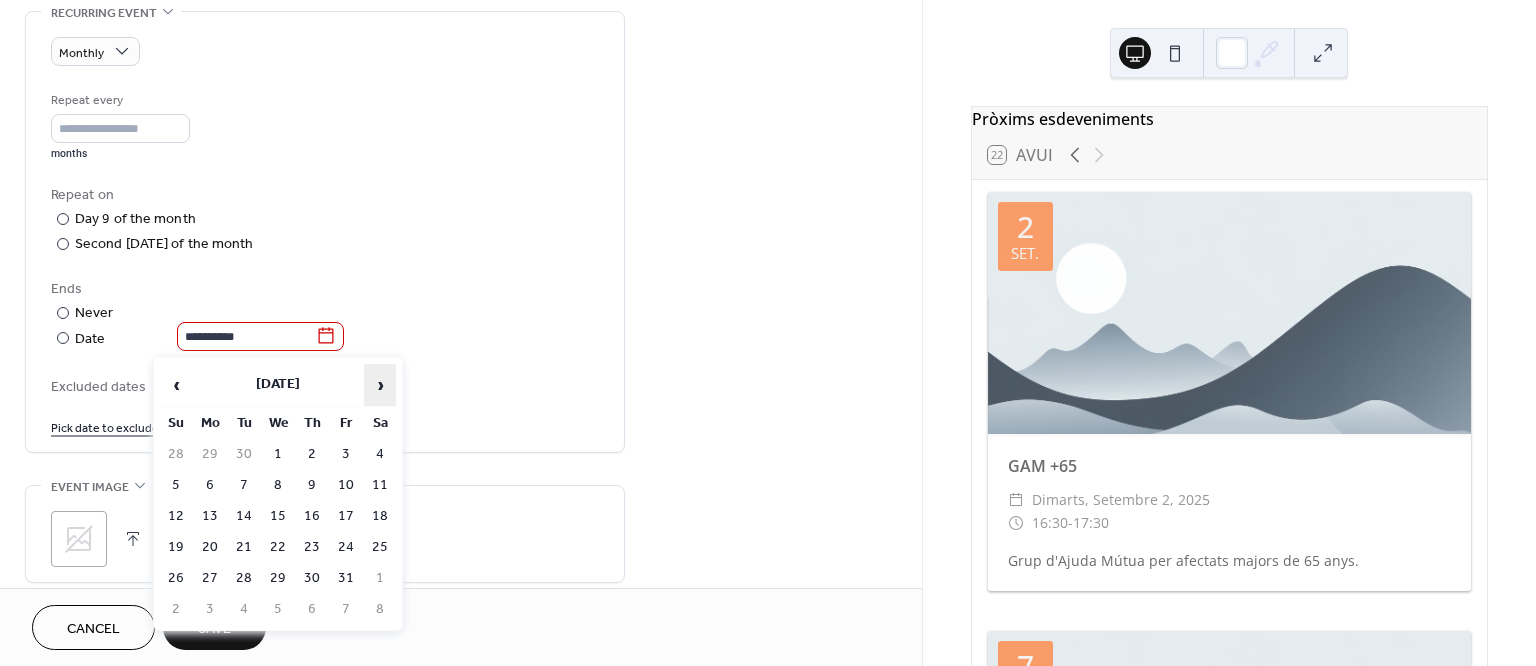 click on "›" at bounding box center [380, 385] 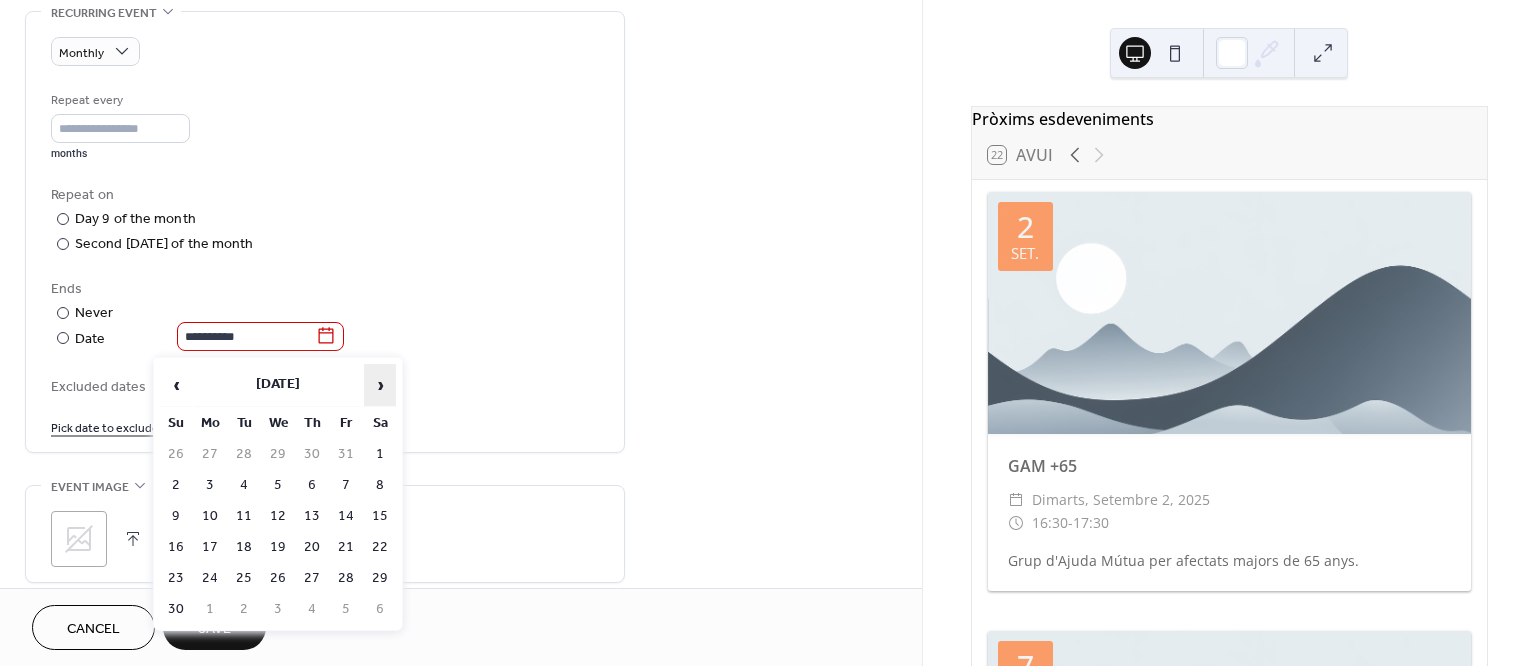 click on "›" at bounding box center (380, 385) 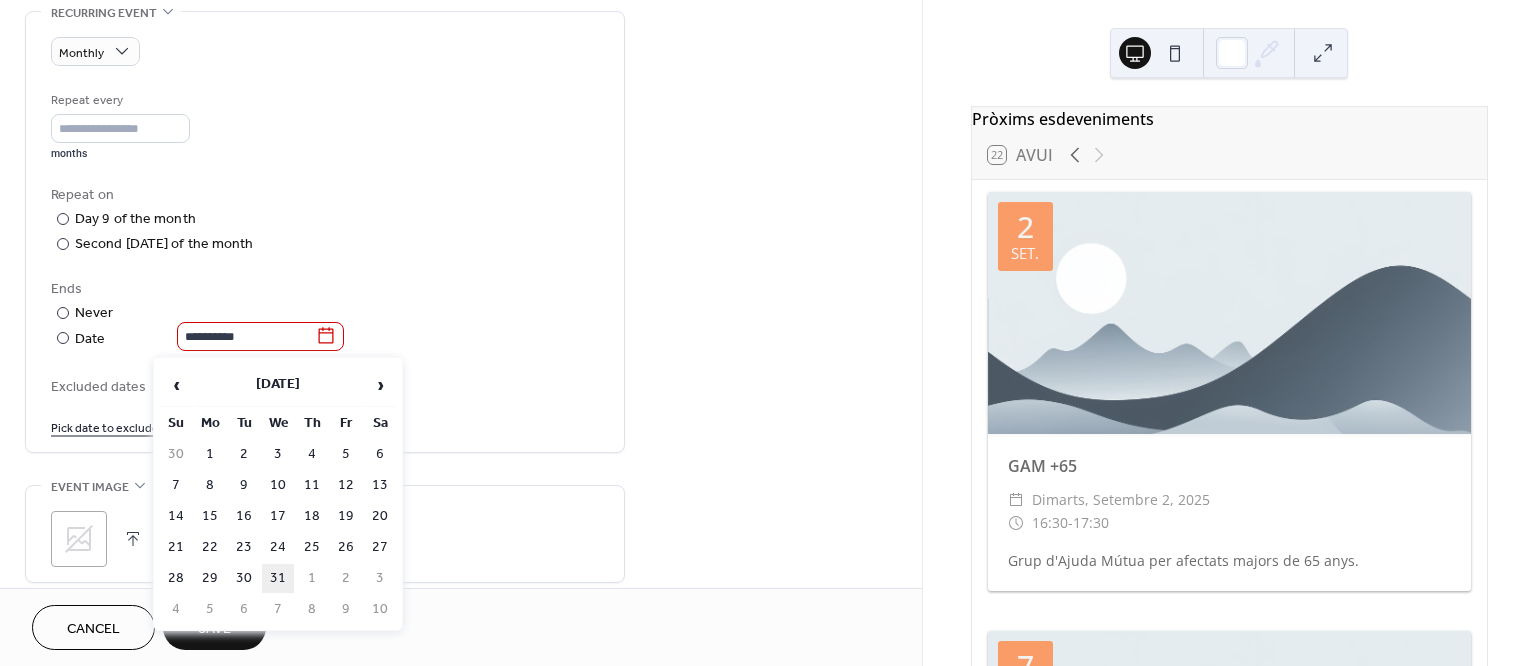 click on "31" at bounding box center [278, 578] 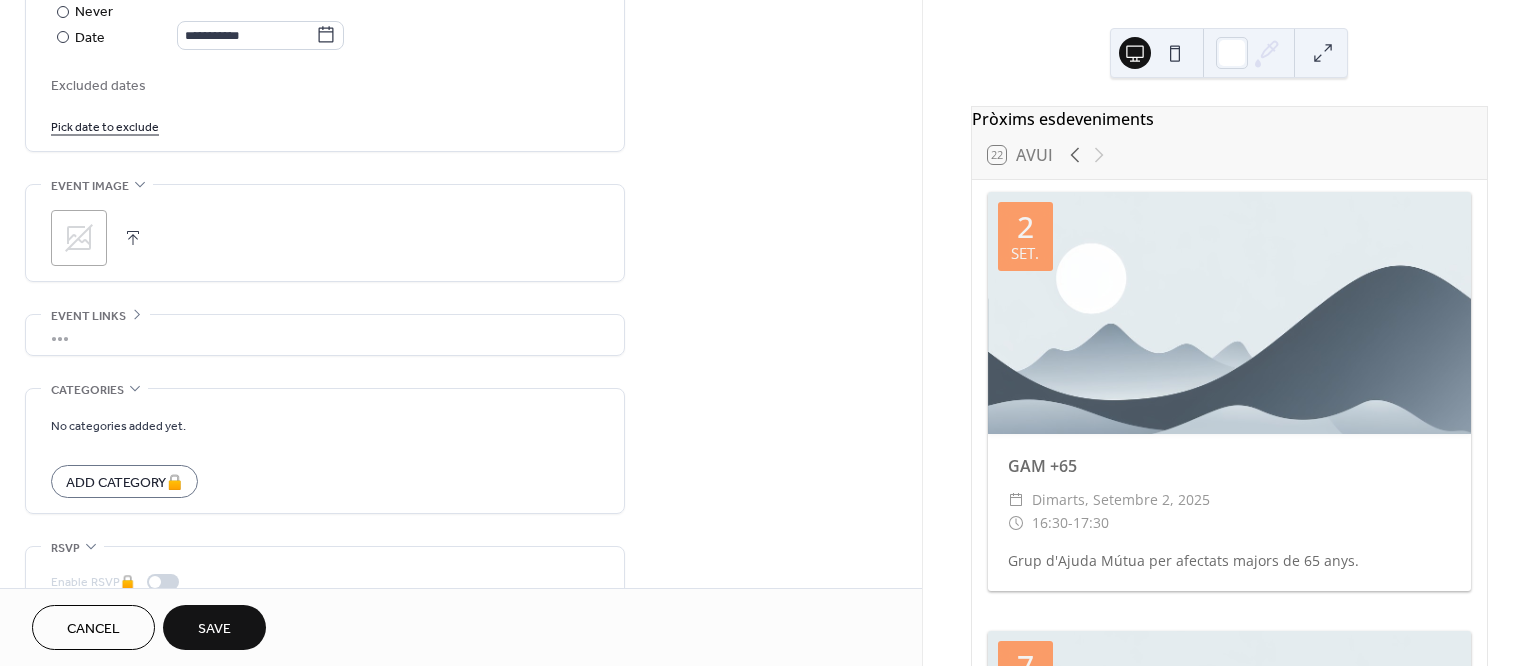 scroll, scrollTop: 1268, scrollLeft: 0, axis: vertical 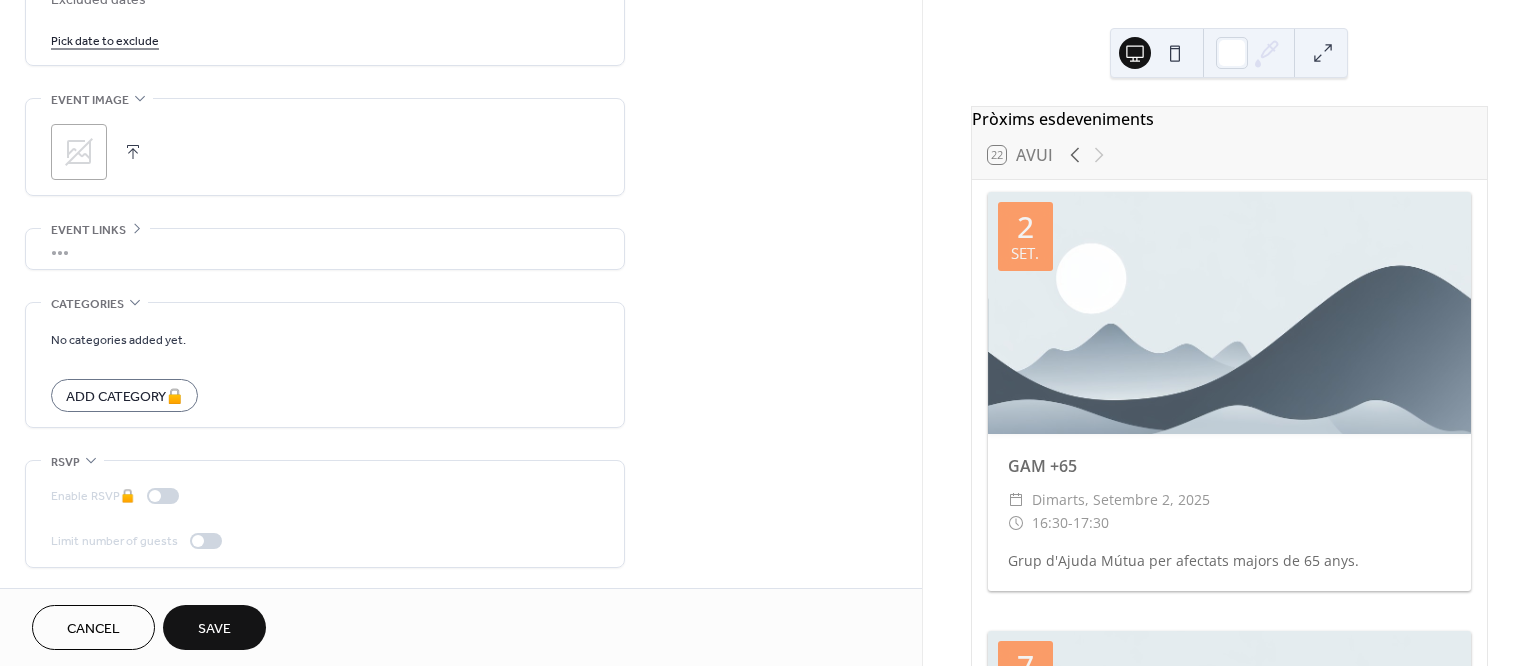 click on "Save" at bounding box center (214, 629) 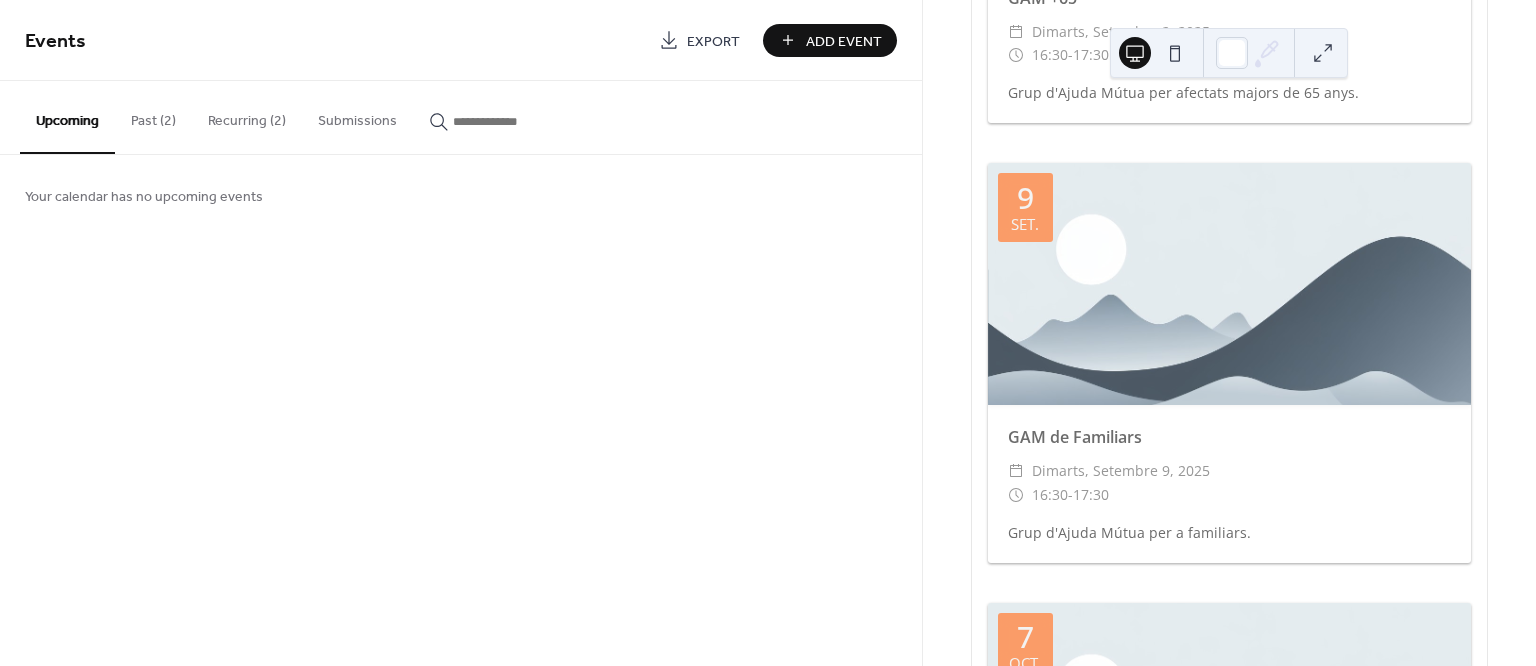 scroll, scrollTop: 500, scrollLeft: 0, axis: vertical 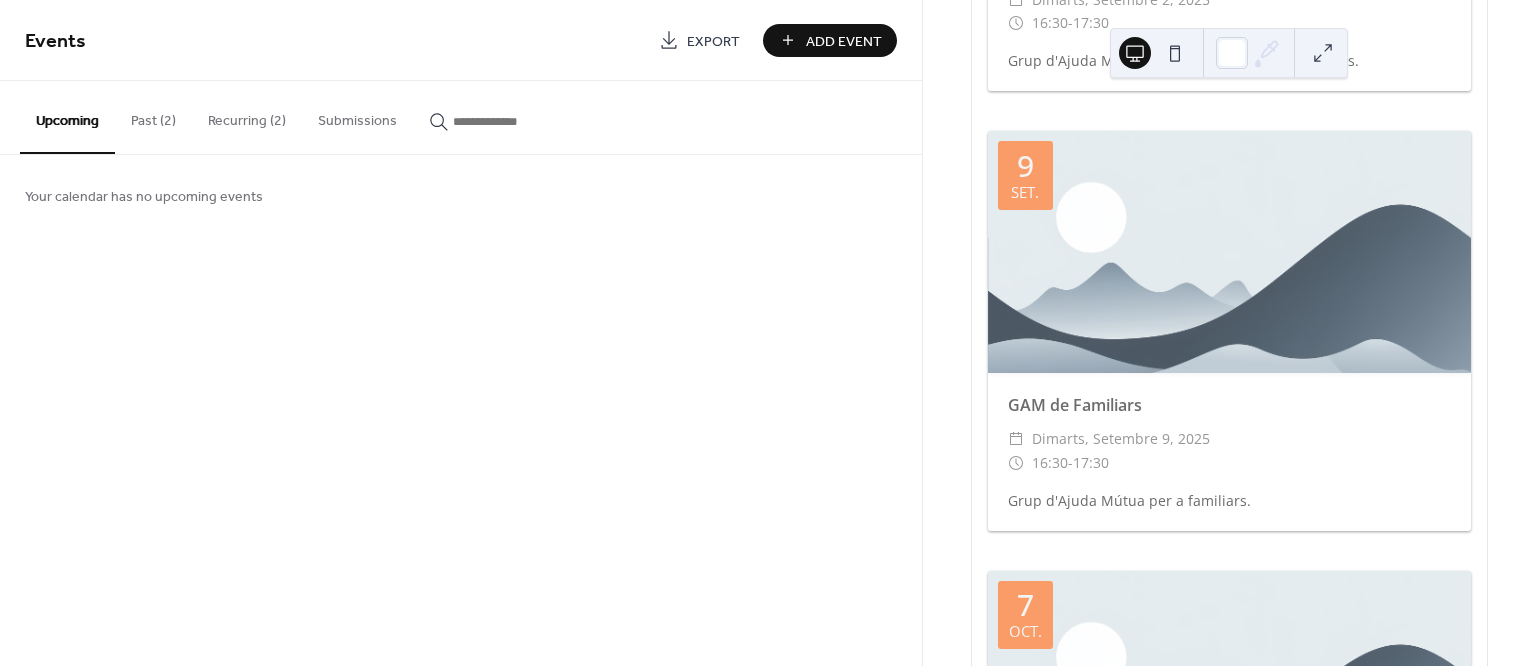 click on "Add Event" at bounding box center (844, 41) 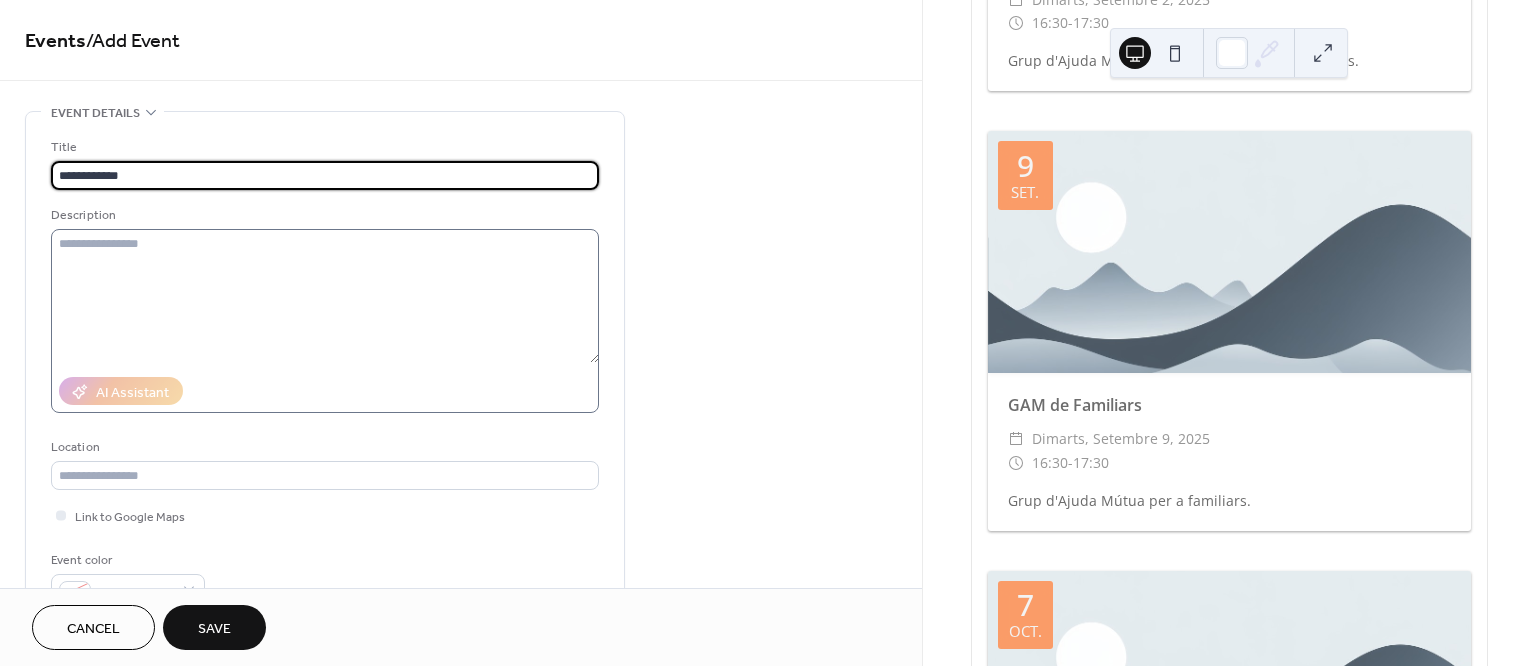 type on "**********" 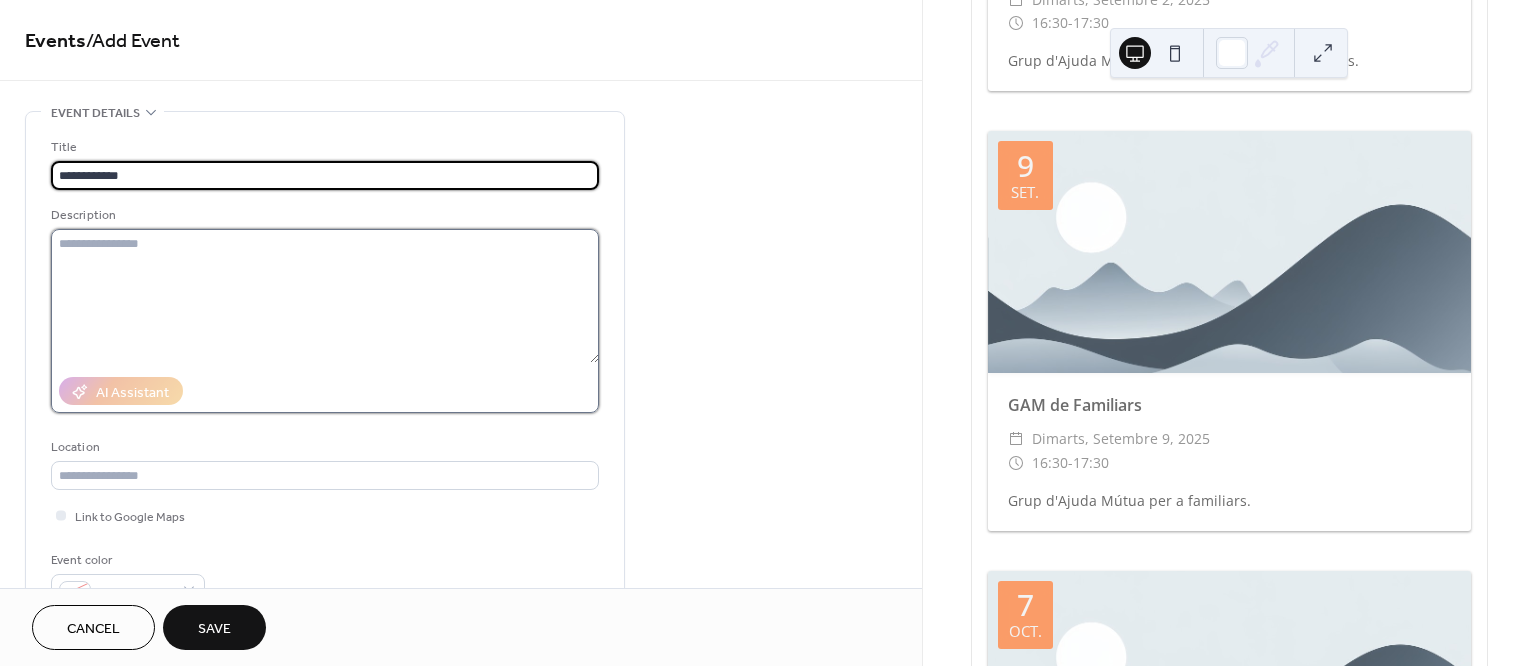 click at bounding box center (325, 296) 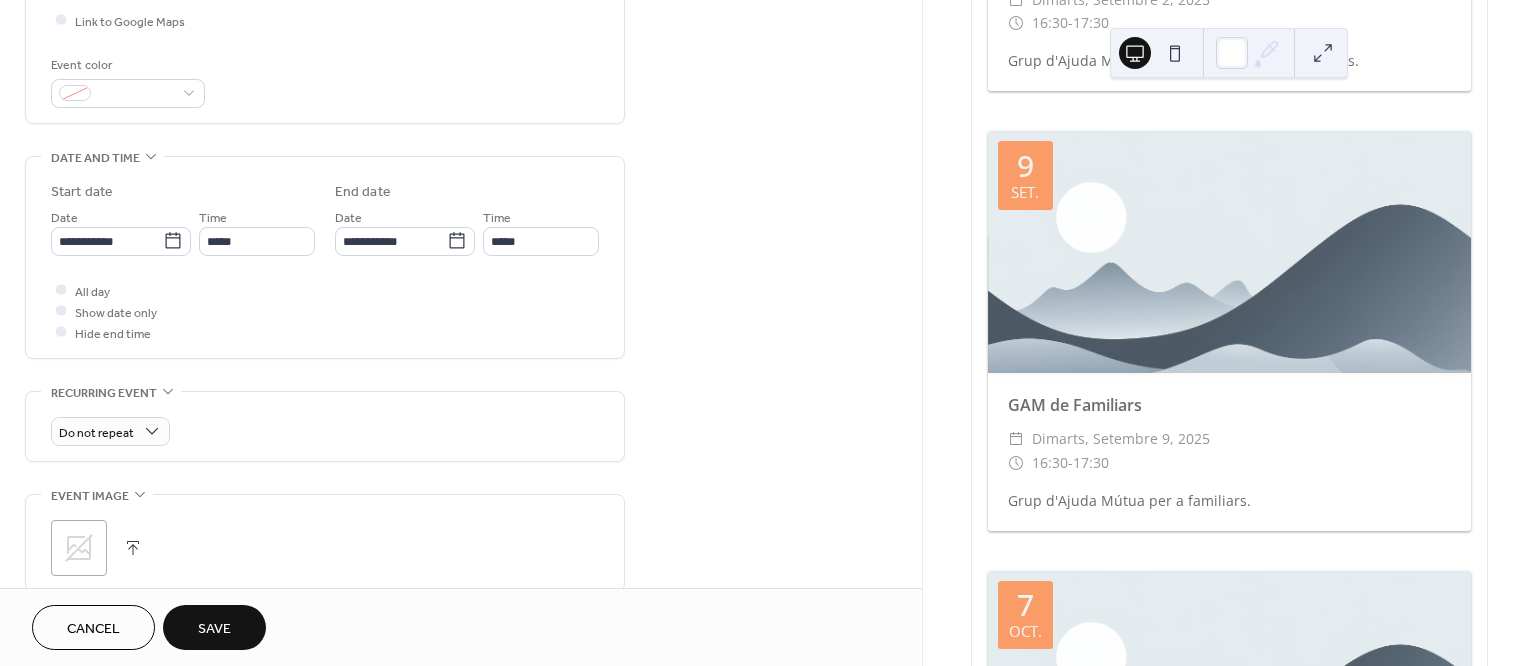 scroll, scrollTop: 500, scrollLeft: 0, axis: vertical 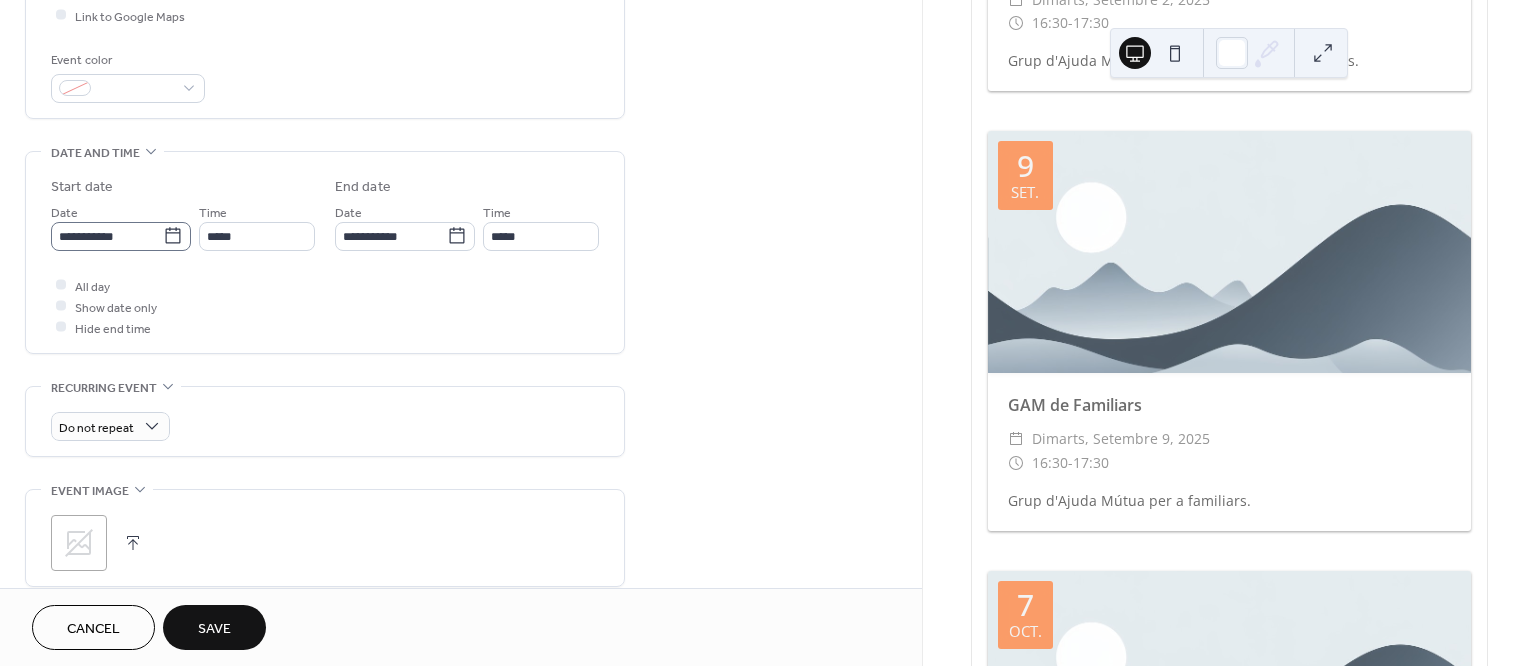 type on "**********" 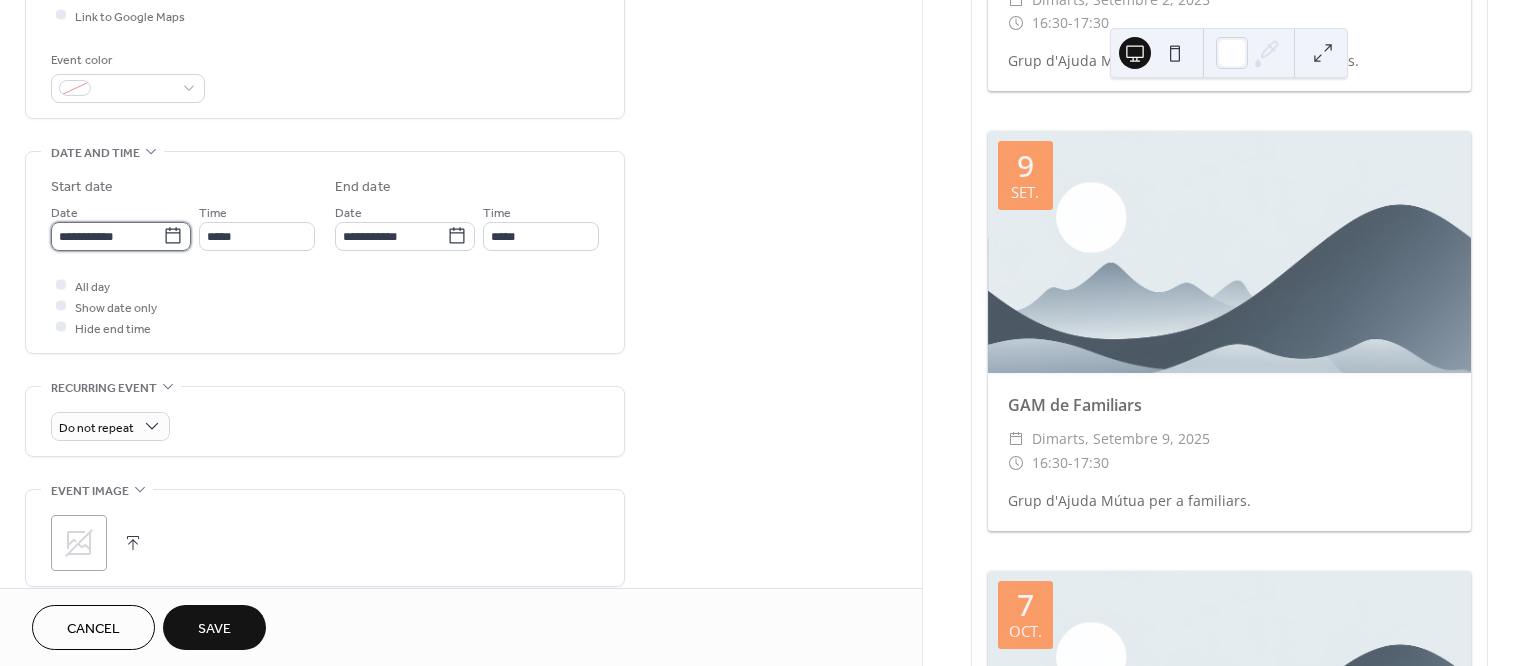 click on "**********" at bounding box center [107, 236] 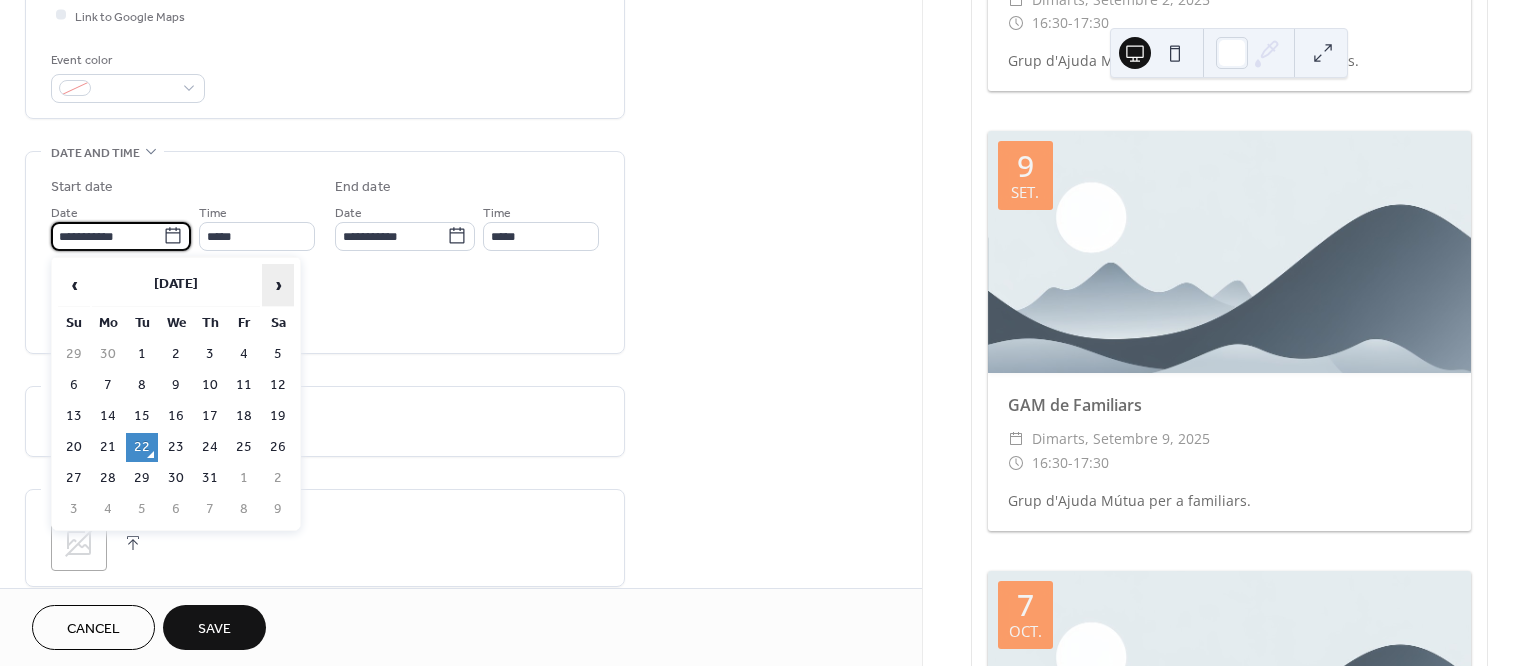 click on "›" at bounding box center [278, 285] 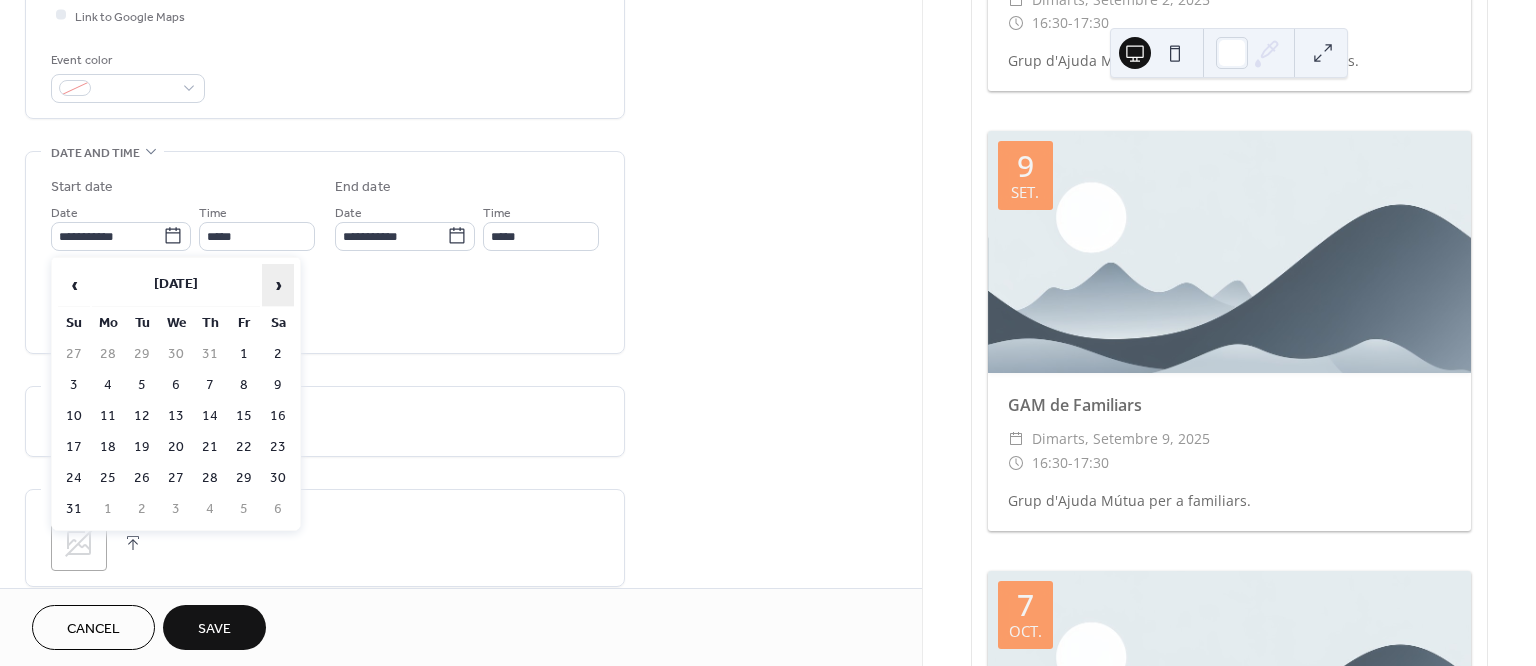 click on "›" at bounding box center [278, 285] 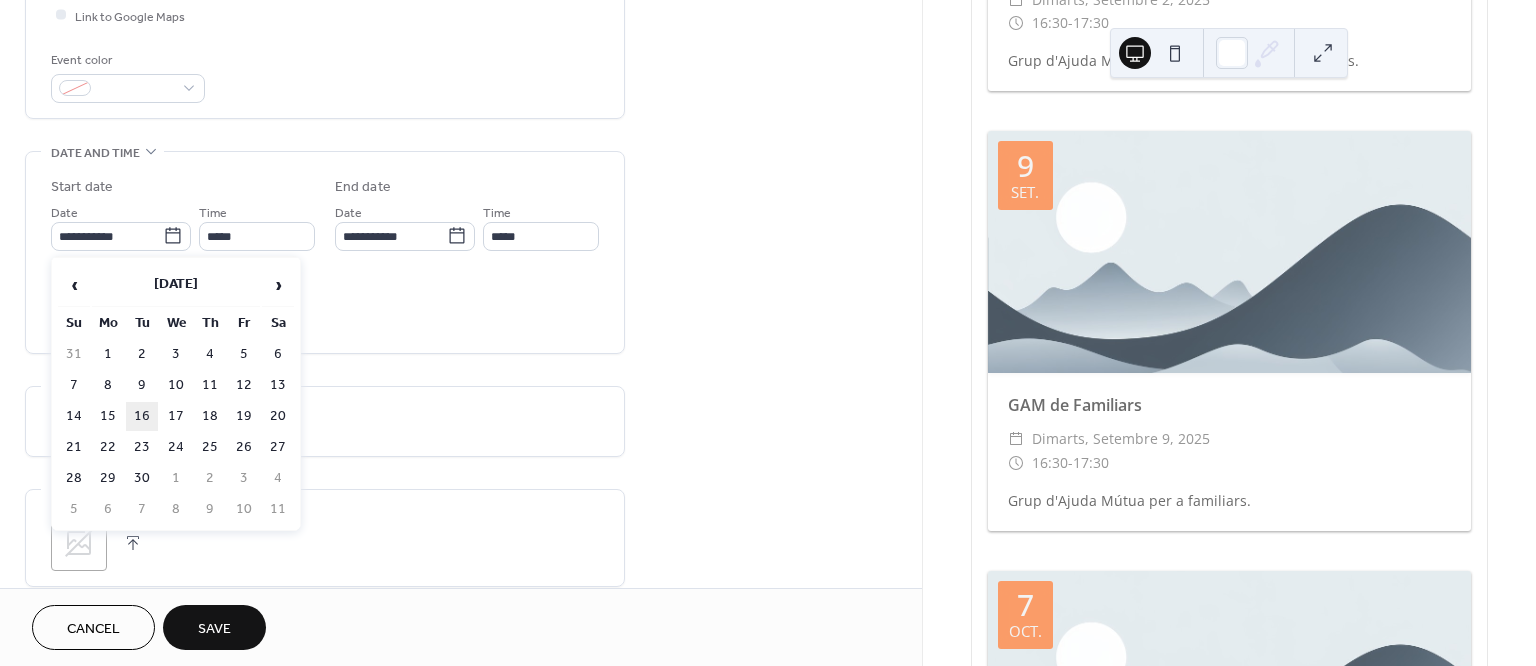 click on "16" at bounding box center [142, 416] 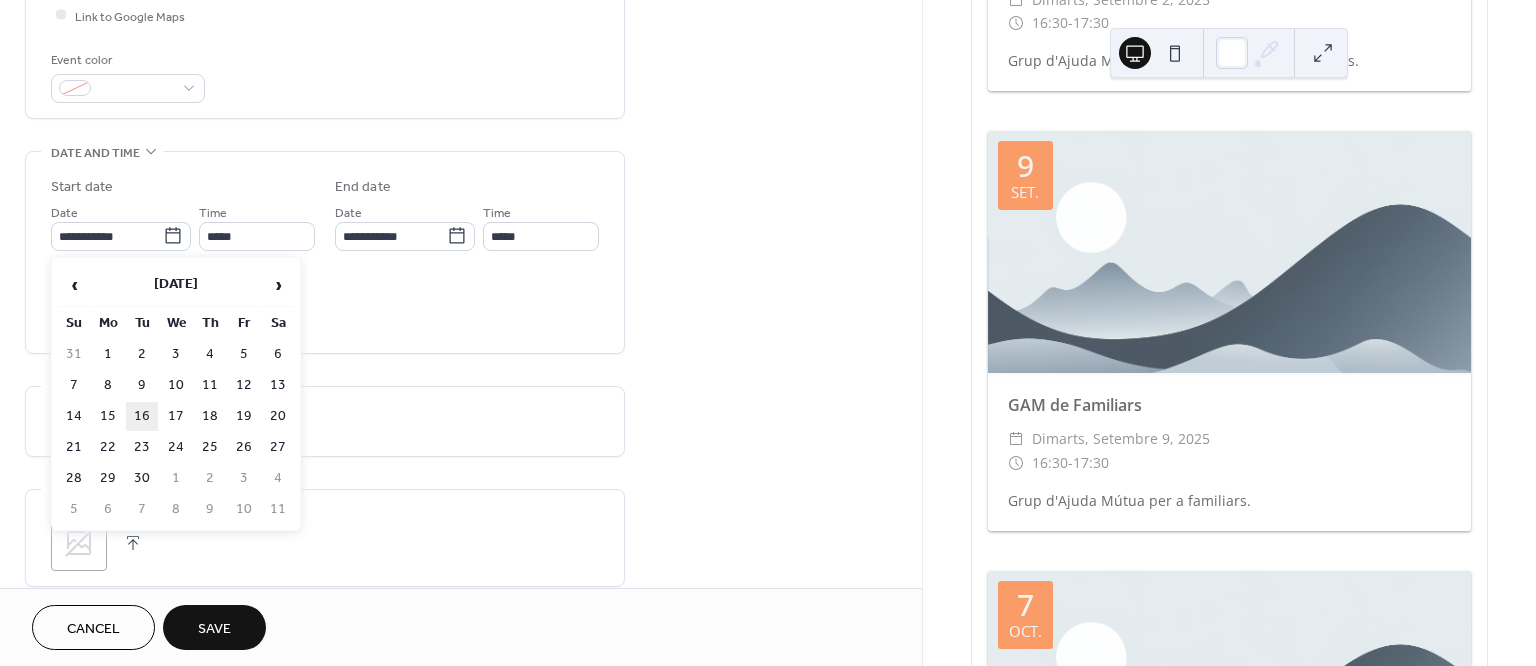 type on "**********" 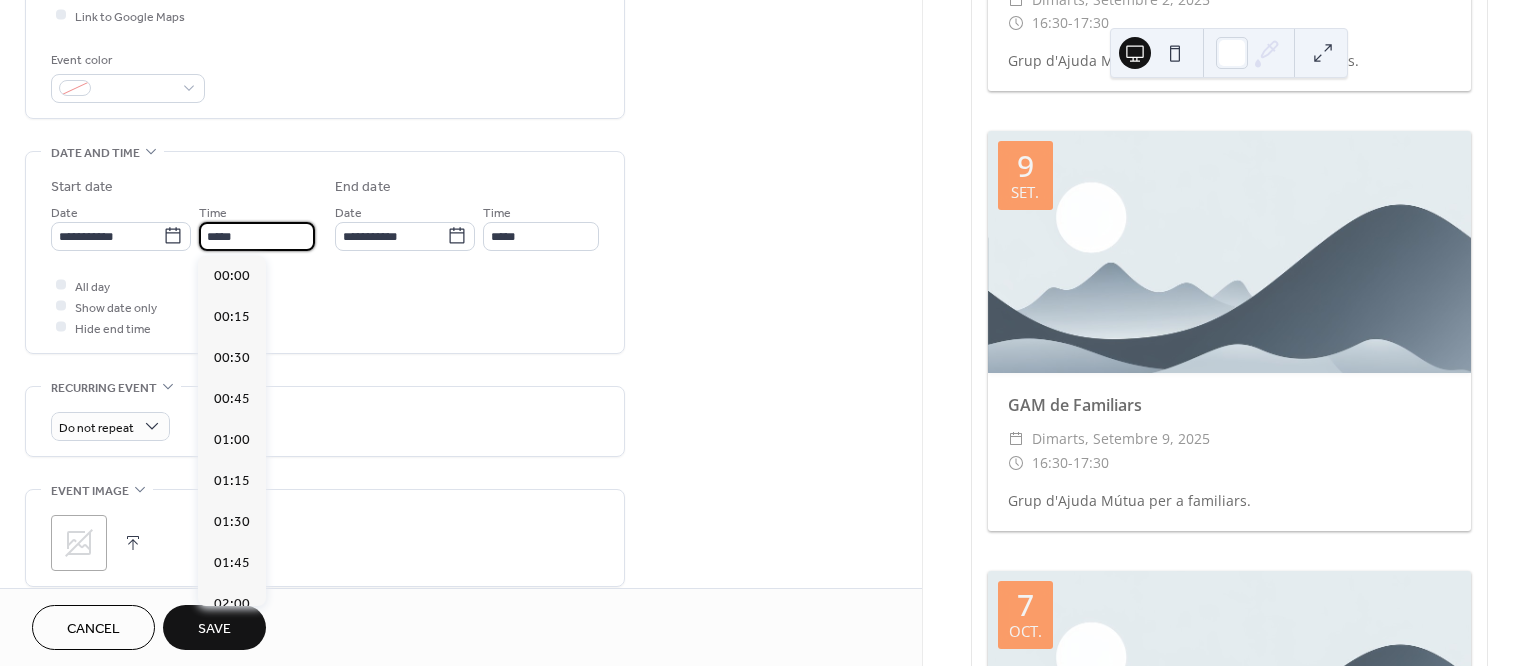 click on "*****" at bounding box center (257, 236) 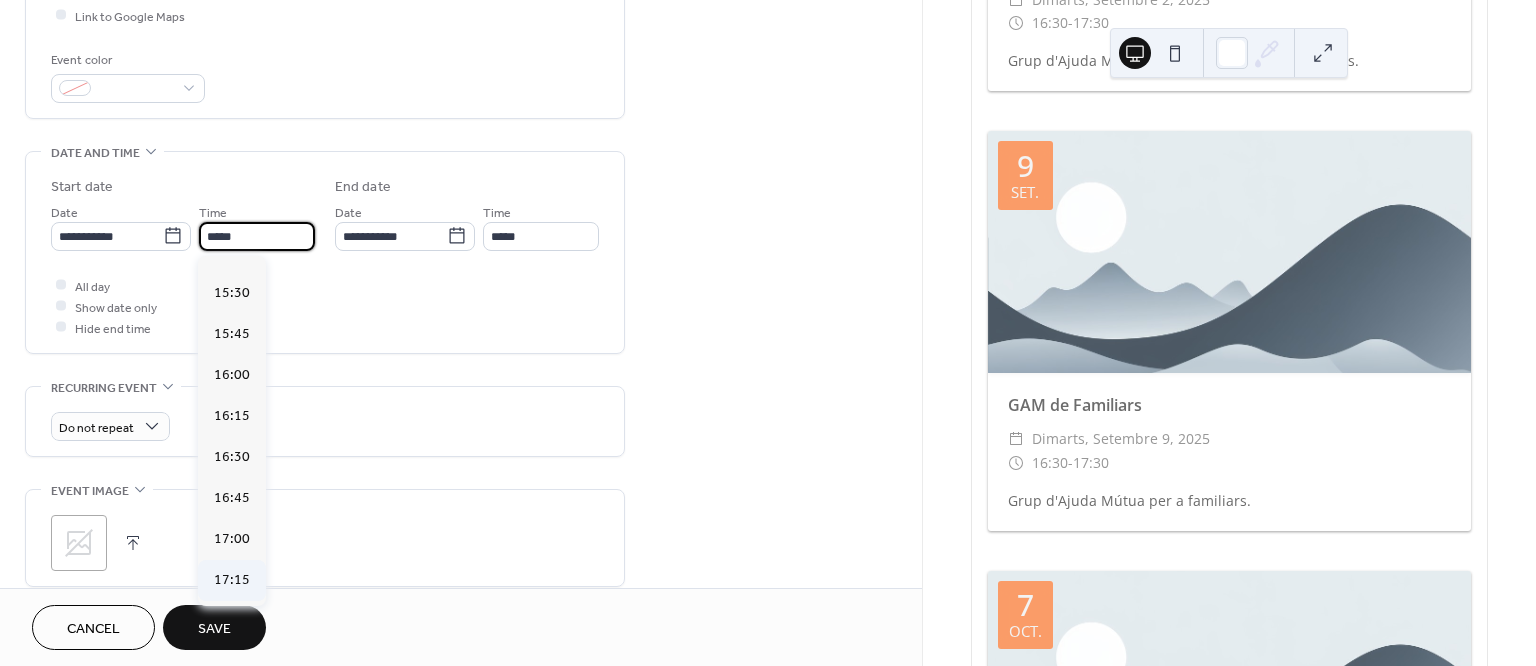 scroll, scrollTop: 2520, scrollLeft: 0, axis: vertical 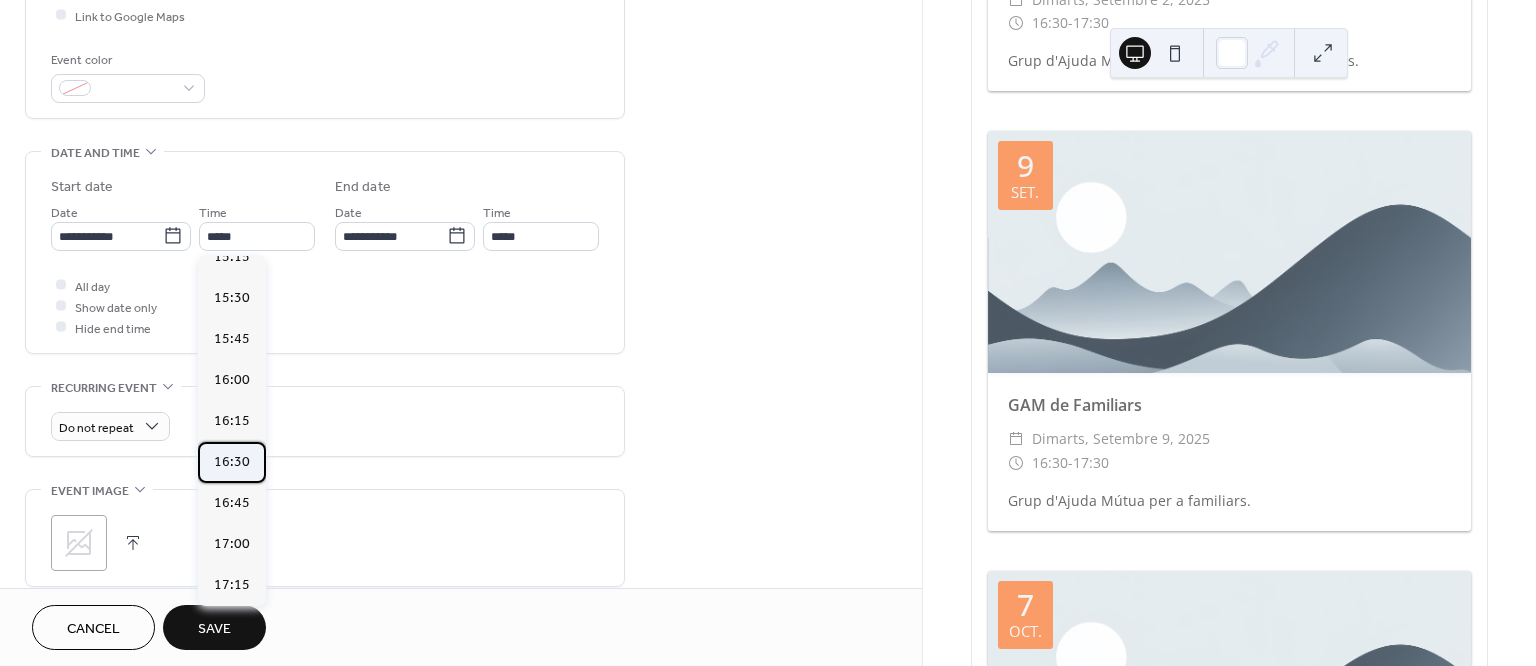 click on "16:30" at bounding box center [232, 461] 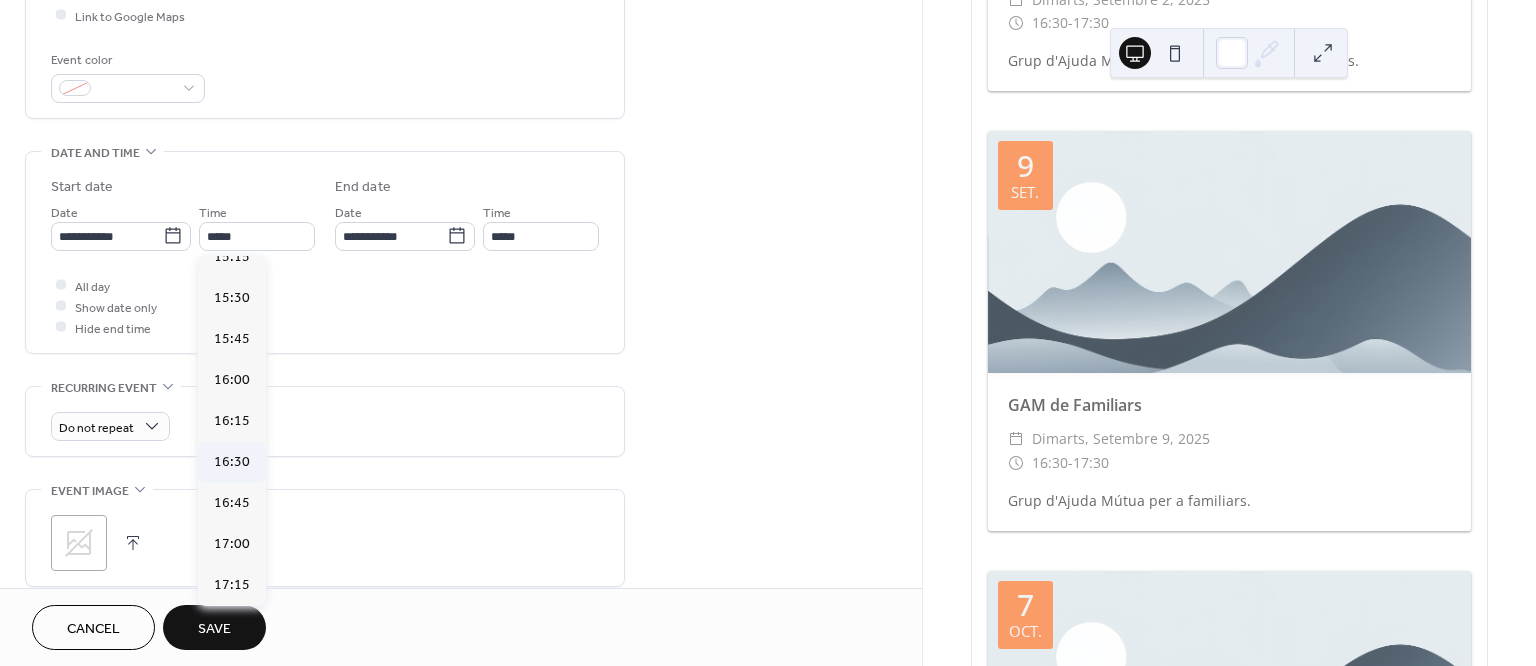 type on "*****" 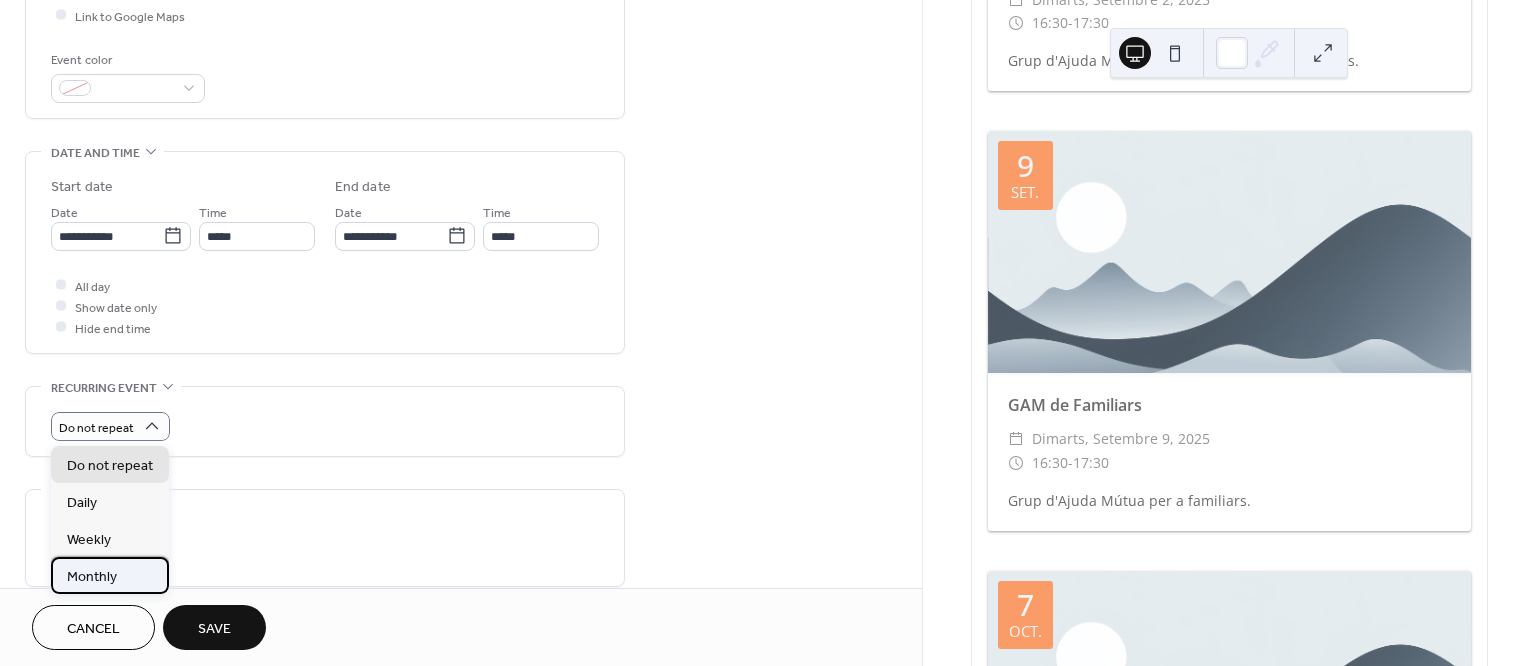 click on "Monthly" at bounding box center [110, 575] 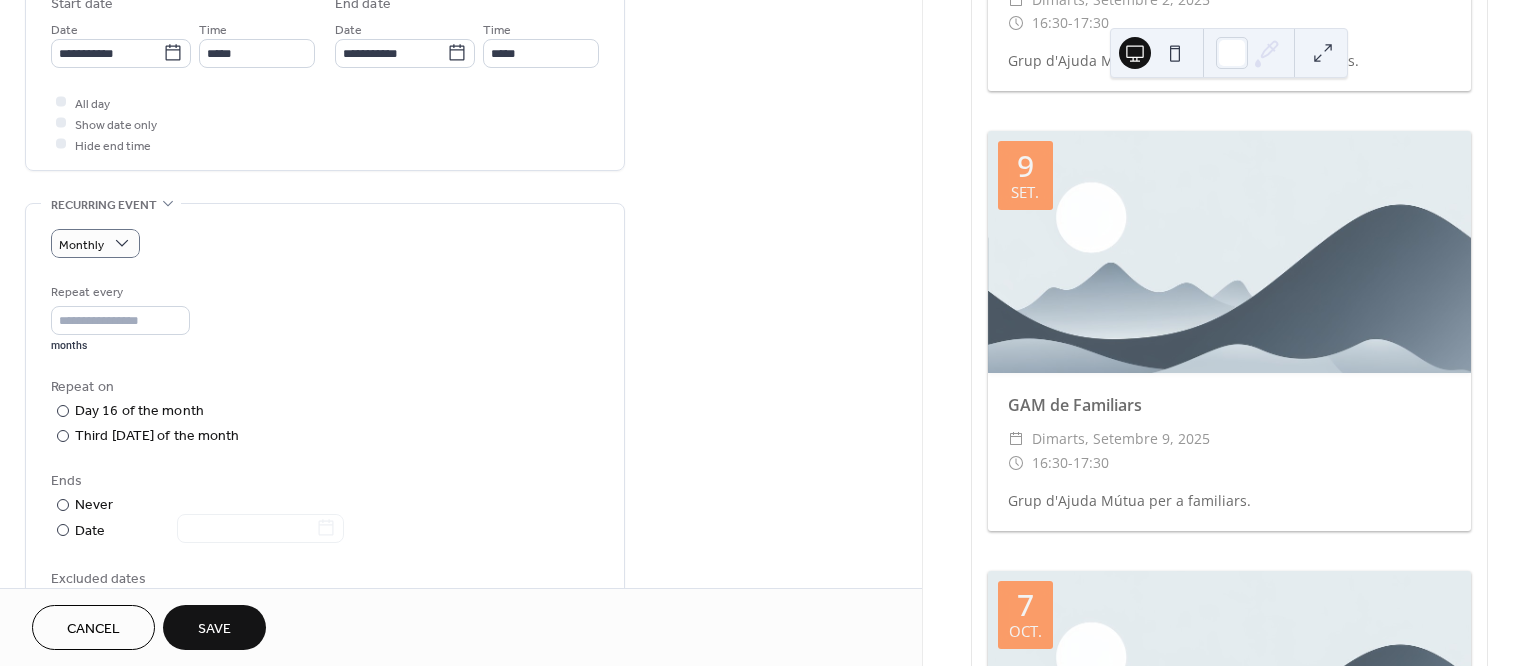 scroll, scrollTop: 875, scrollLeft: 0, axis: vertical 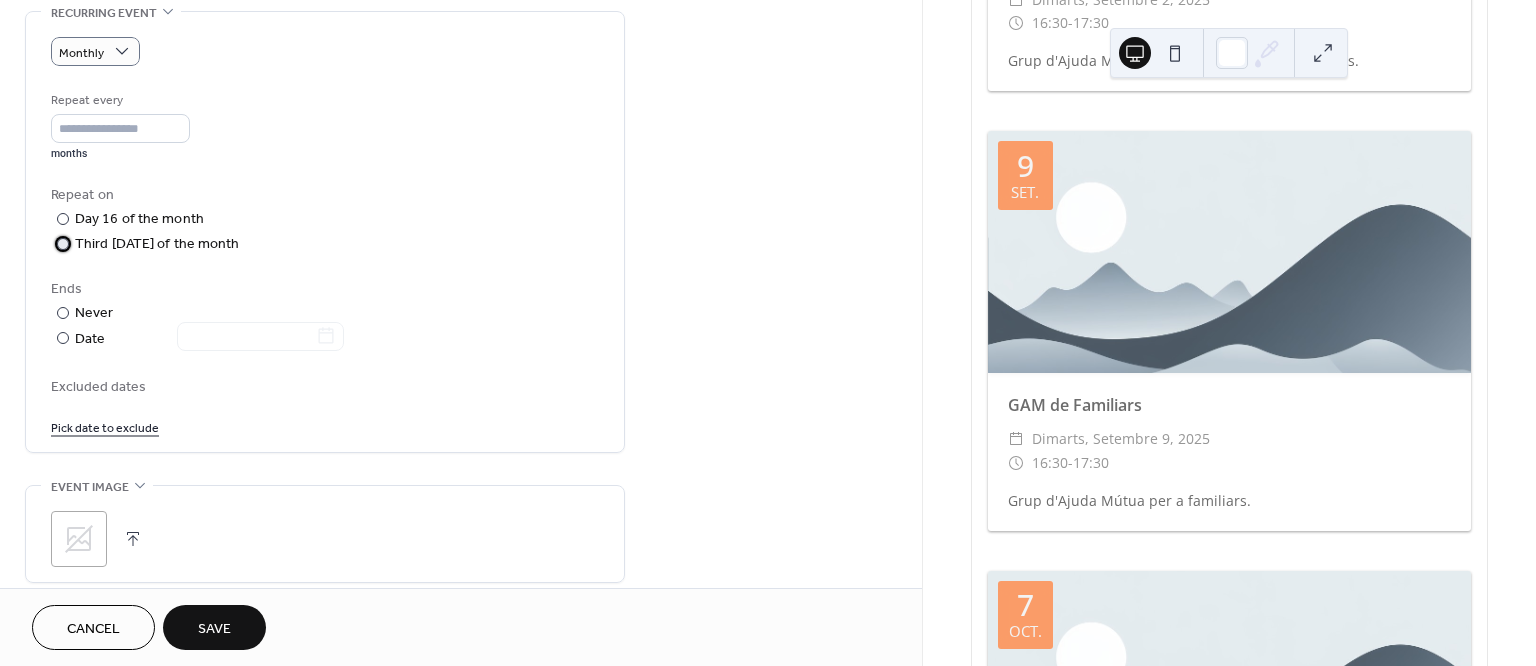 click at bounding box center [63, 244] 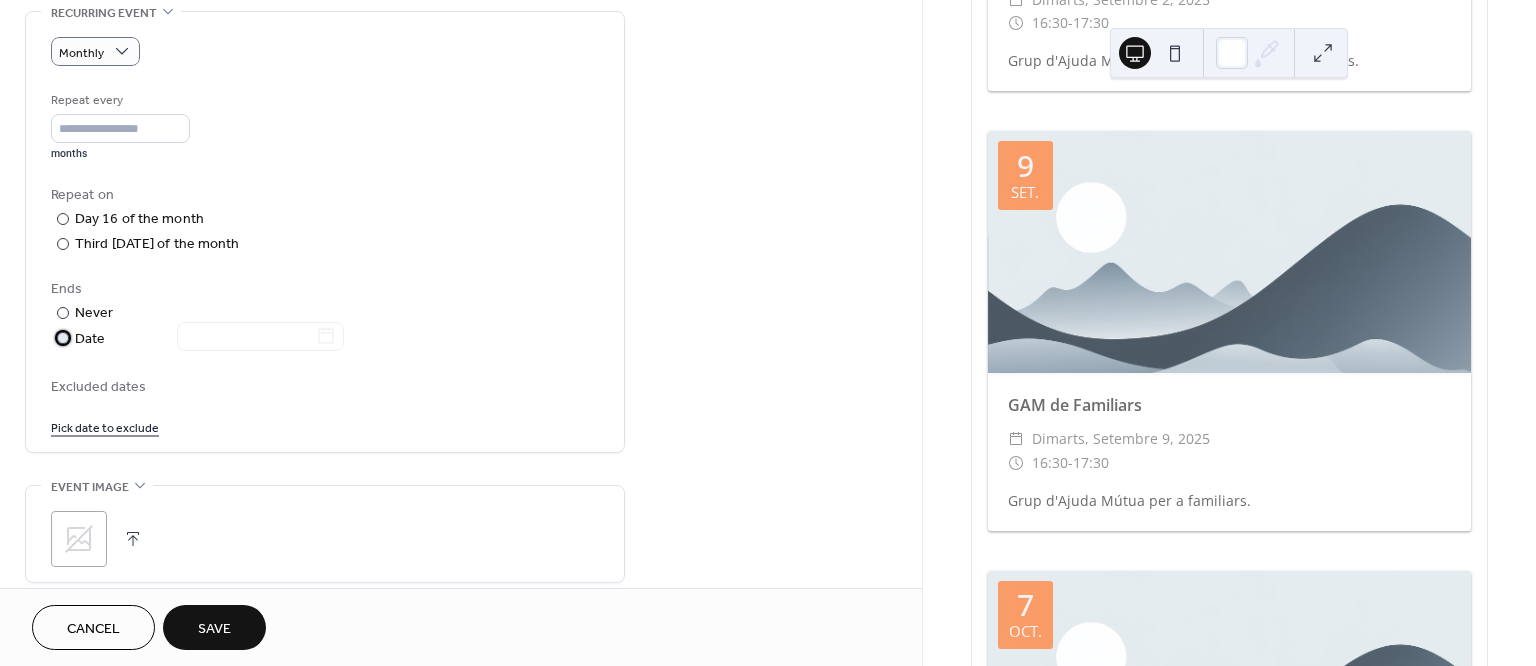 click at bounding box center [63, 338] 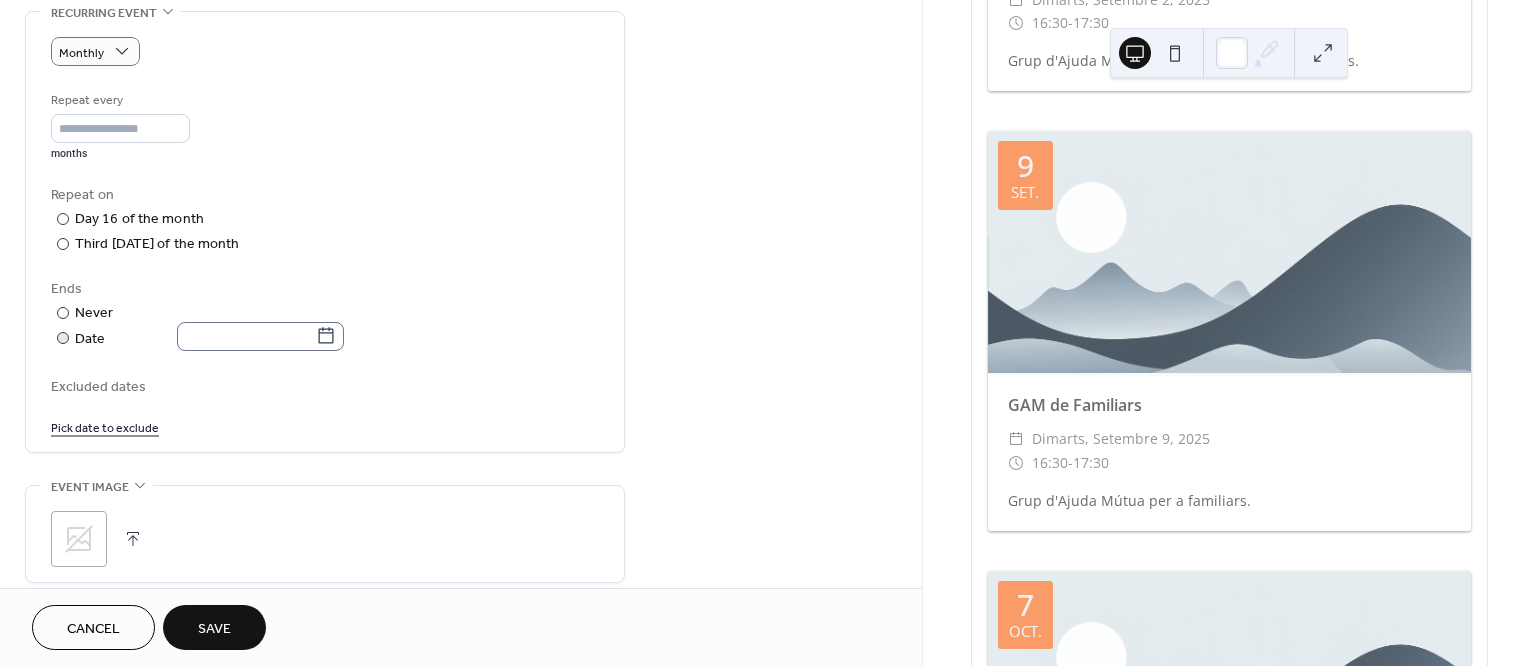 click 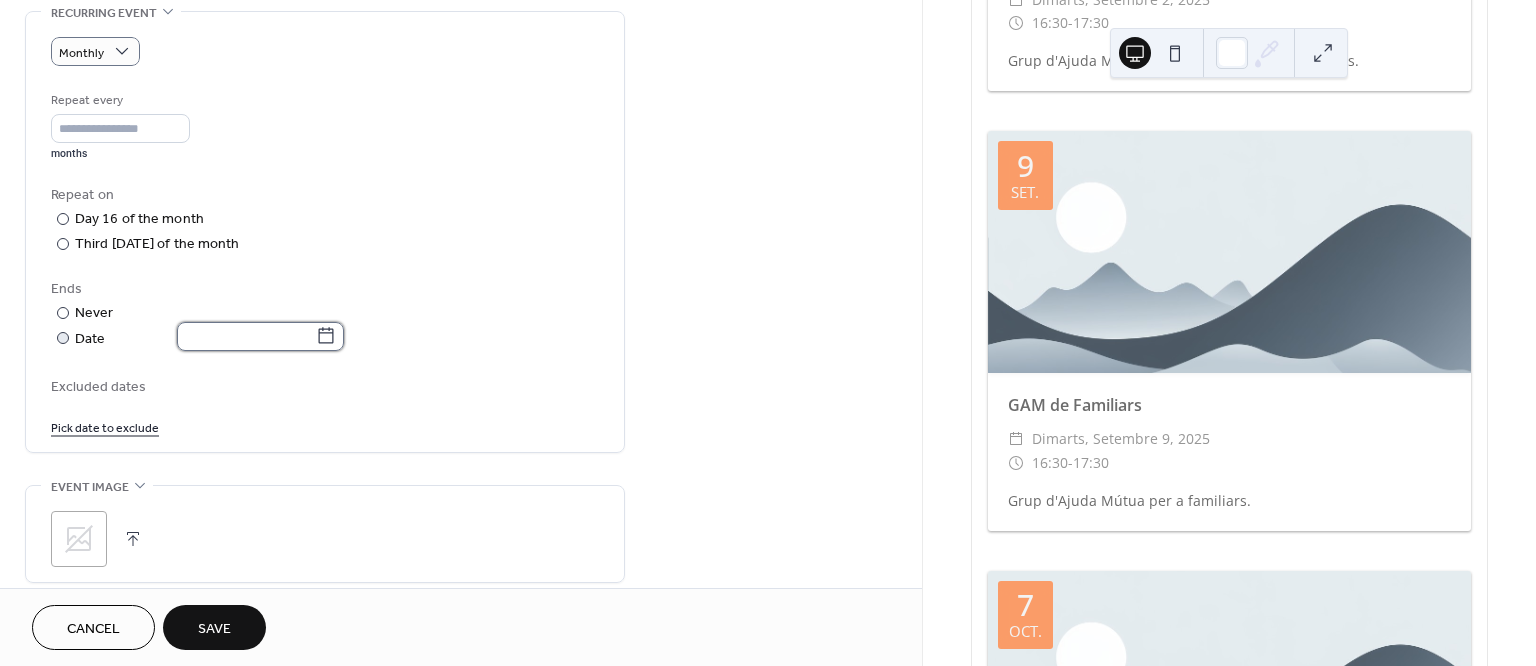 click at bounding box center [246, 336] 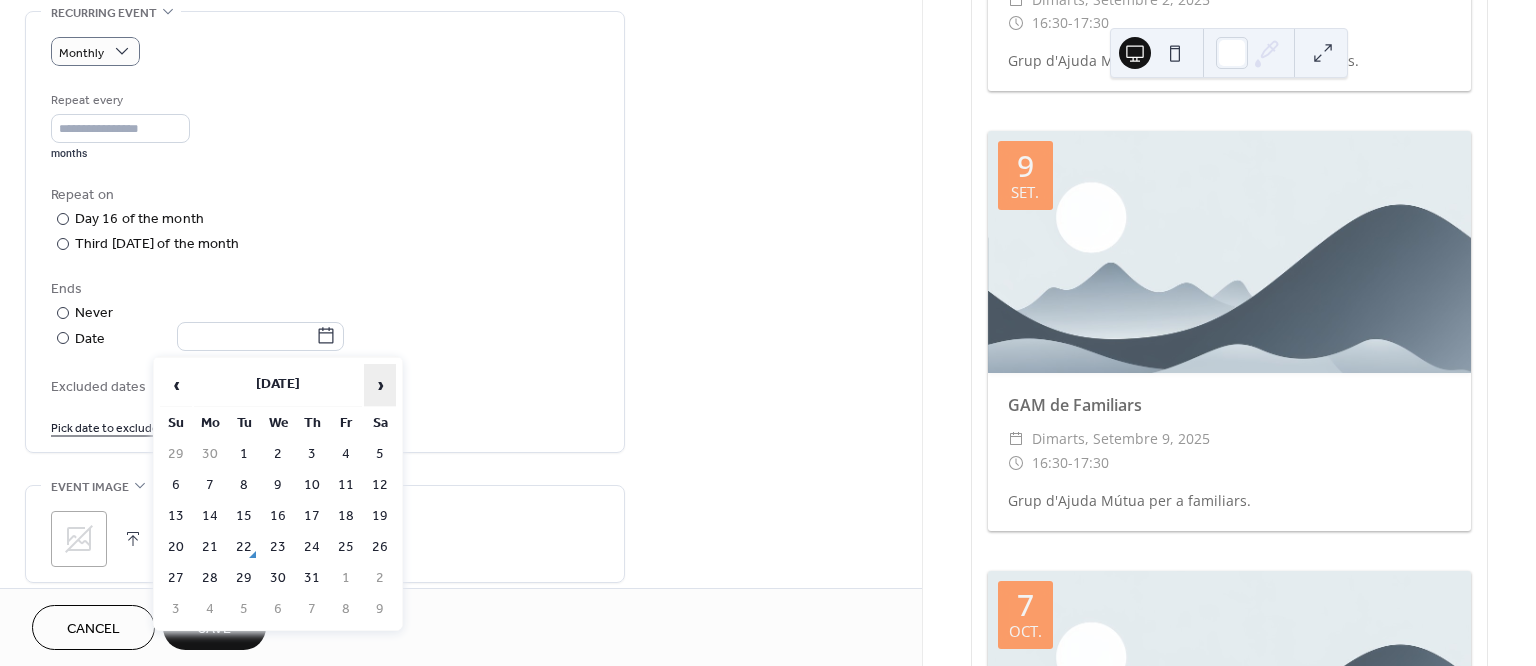 click on "›" at bounding box center (380, 385) 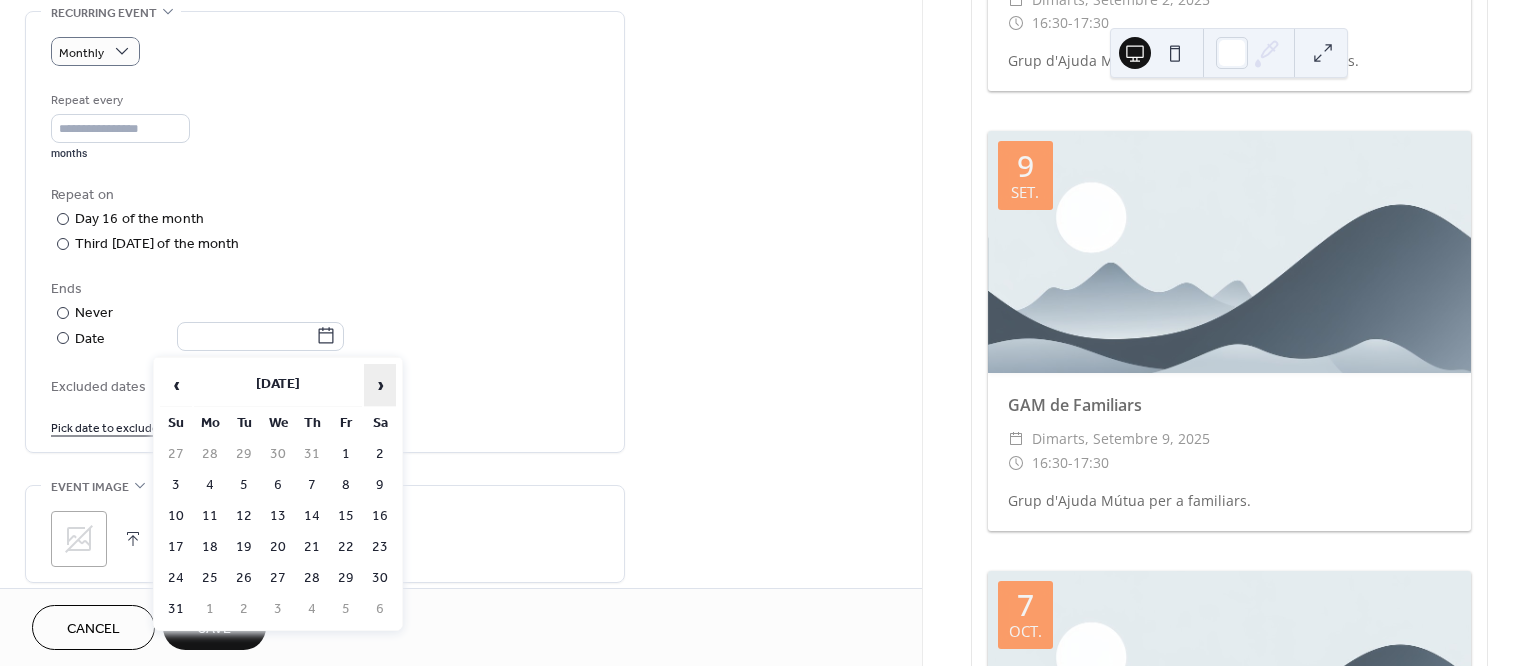 click on "›" at bounding box center (380, 385) 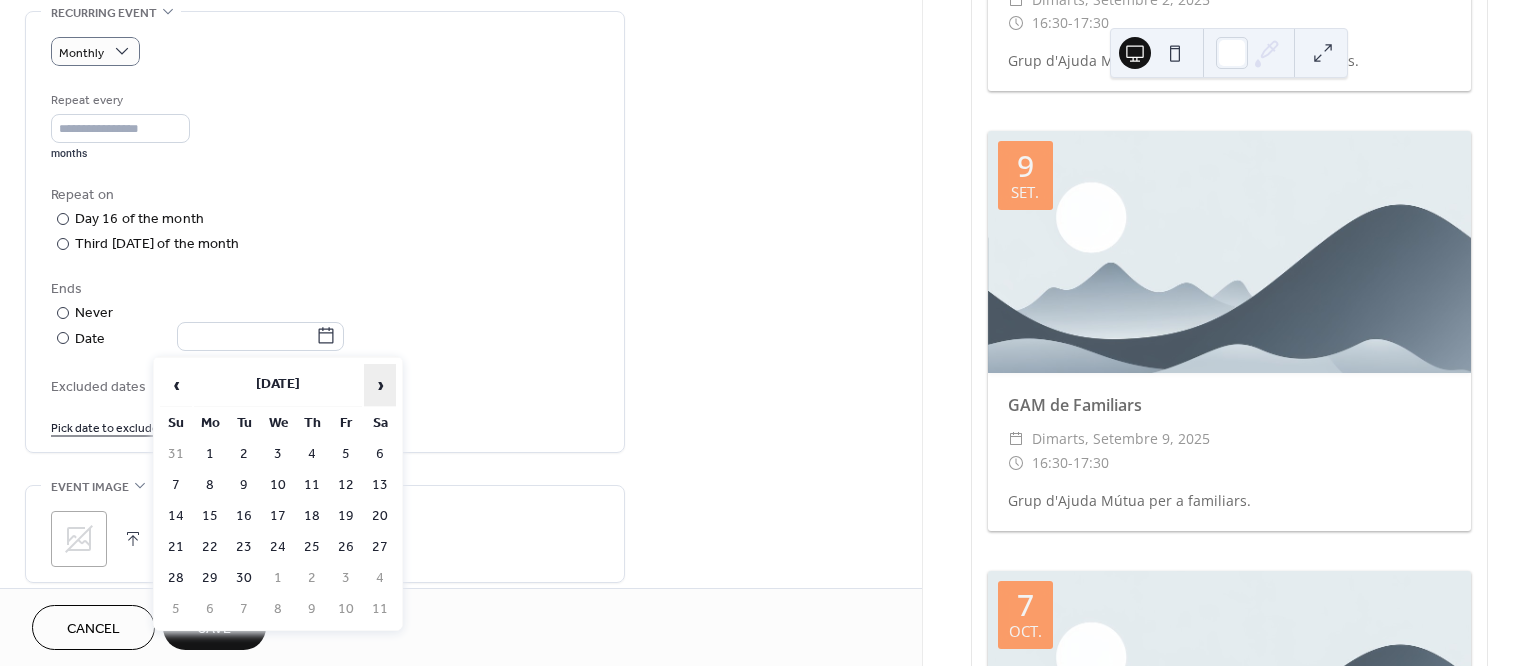 click on "›" at bounding box center [380, 385] 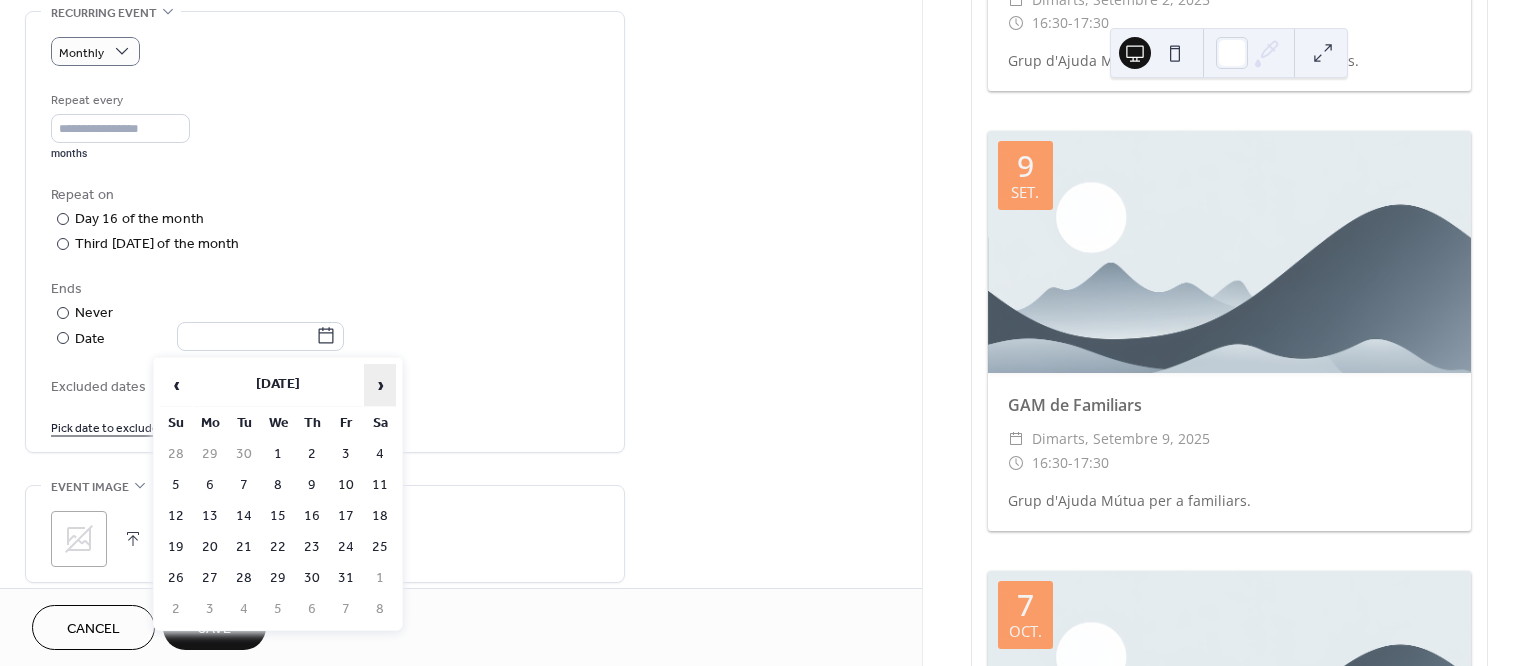 click on "›" at bounding box center [380, 385] 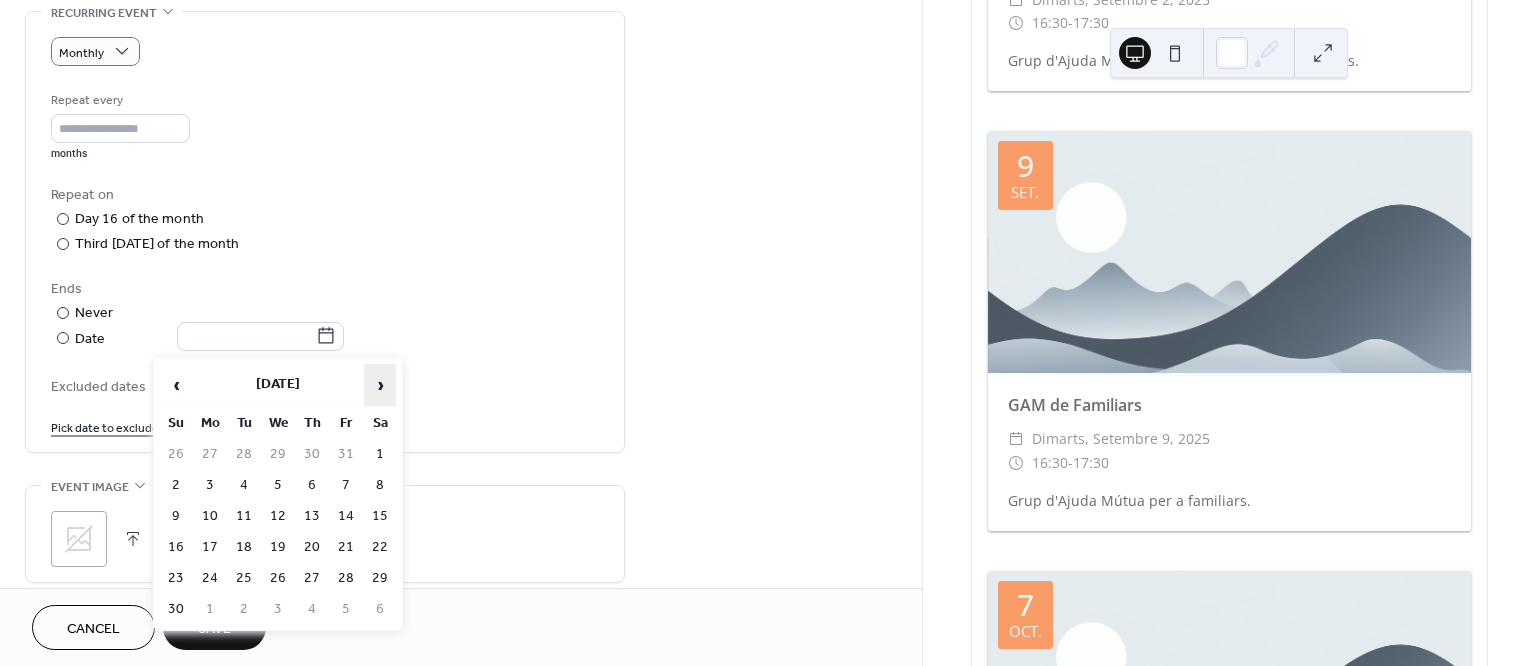 click on "›" at bounding box center [380, 385] 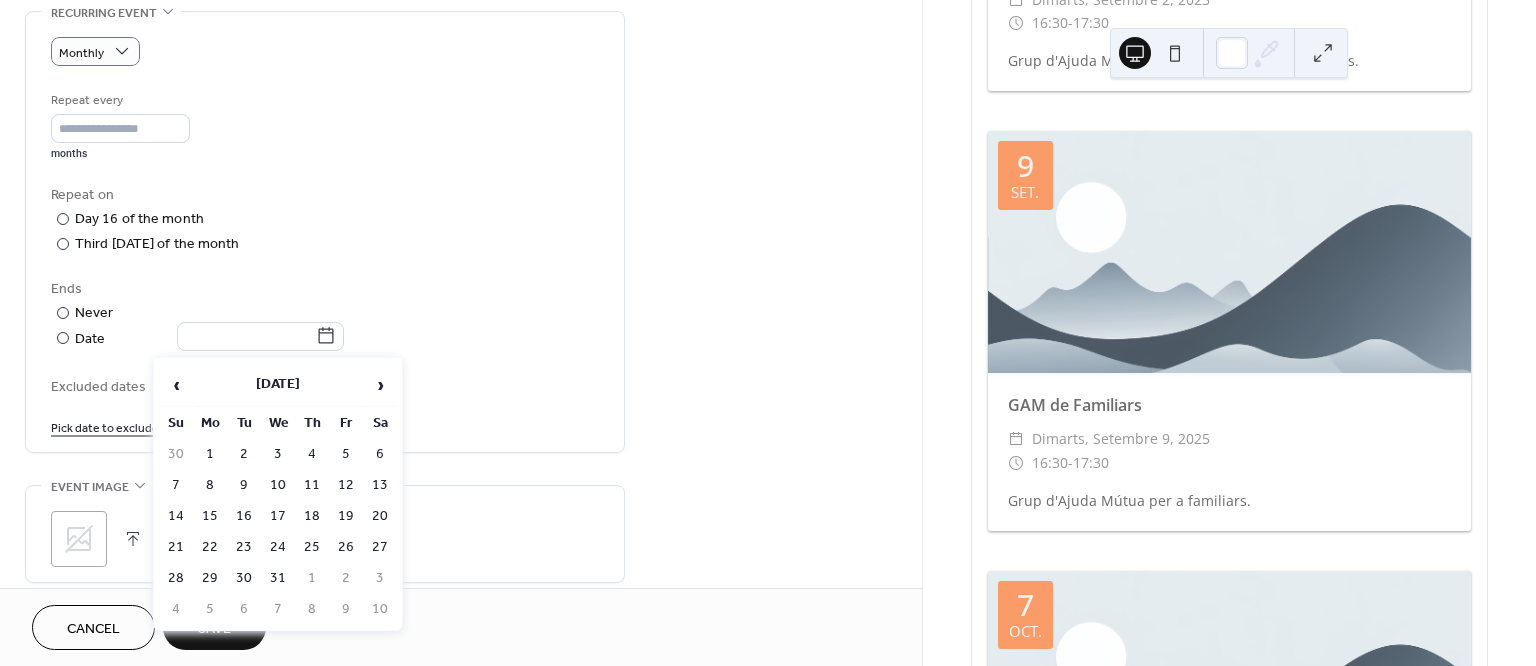 click on "31" at bounding box center (278, 578) 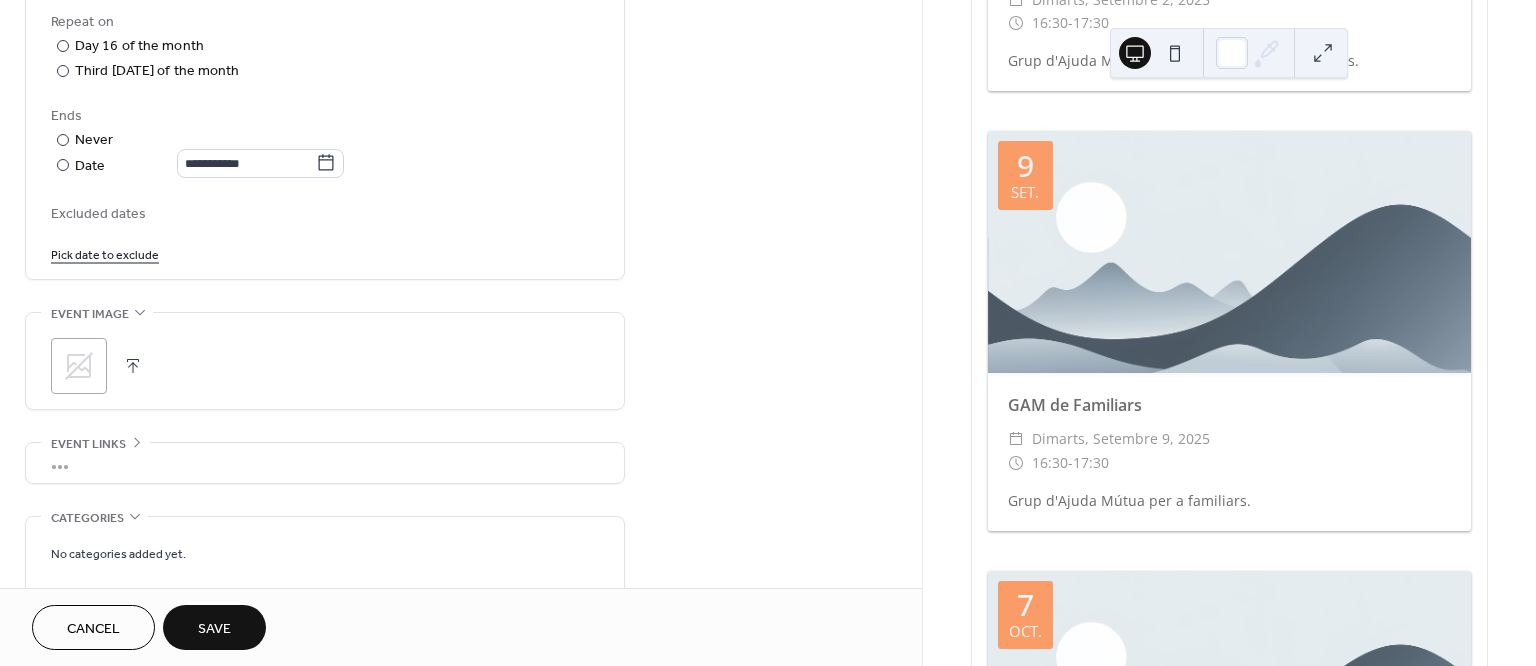 scroll, scrollTop: 1268, scrollLeft: 0, axis: vertical 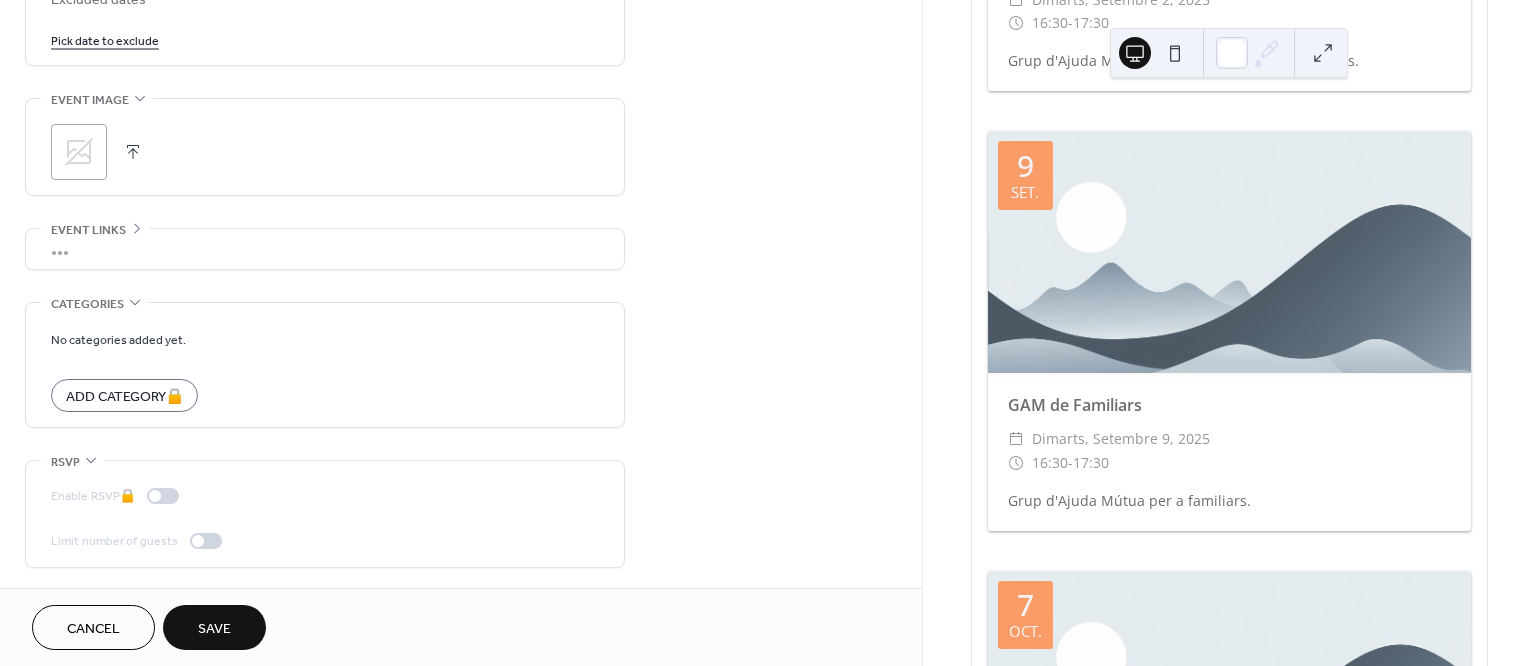 click on "Save" at bounding box center (214, 629) 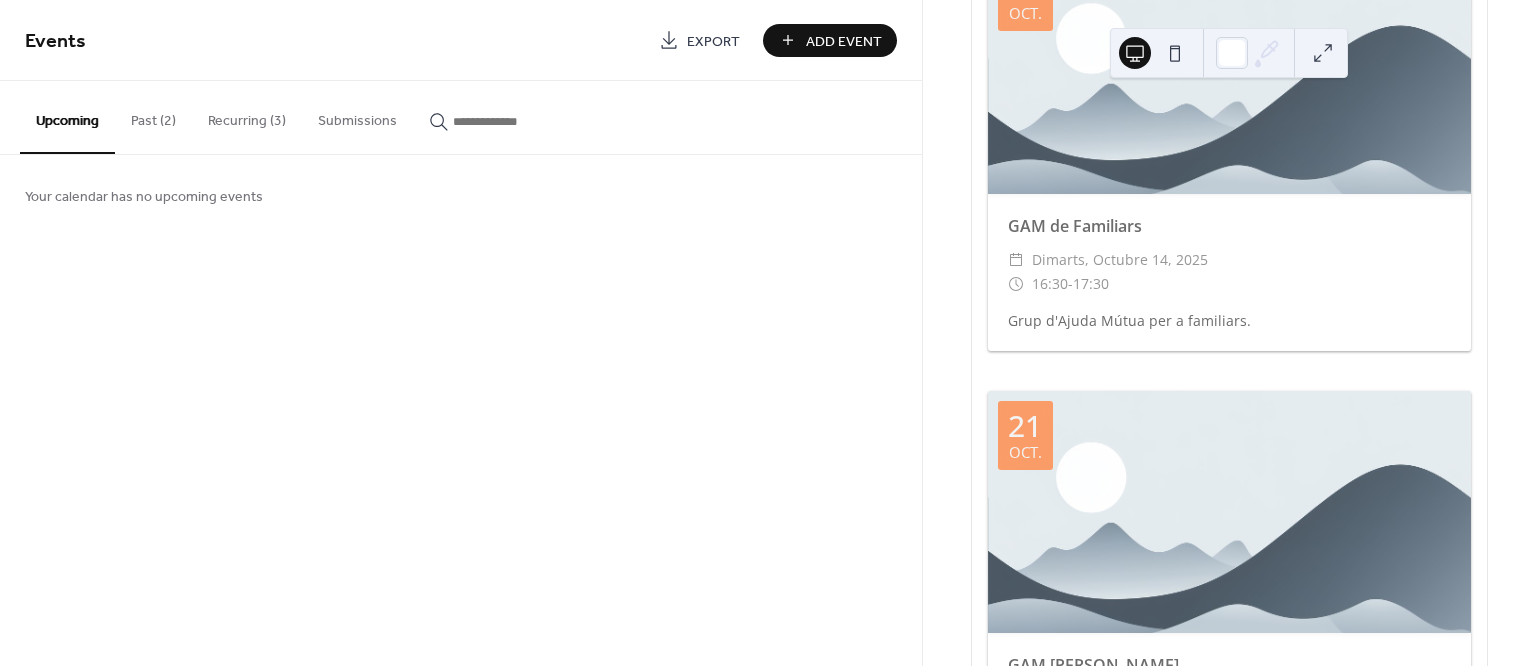 scroll, scrollTop: 2000, scrollLeft: 0, axis: vertical 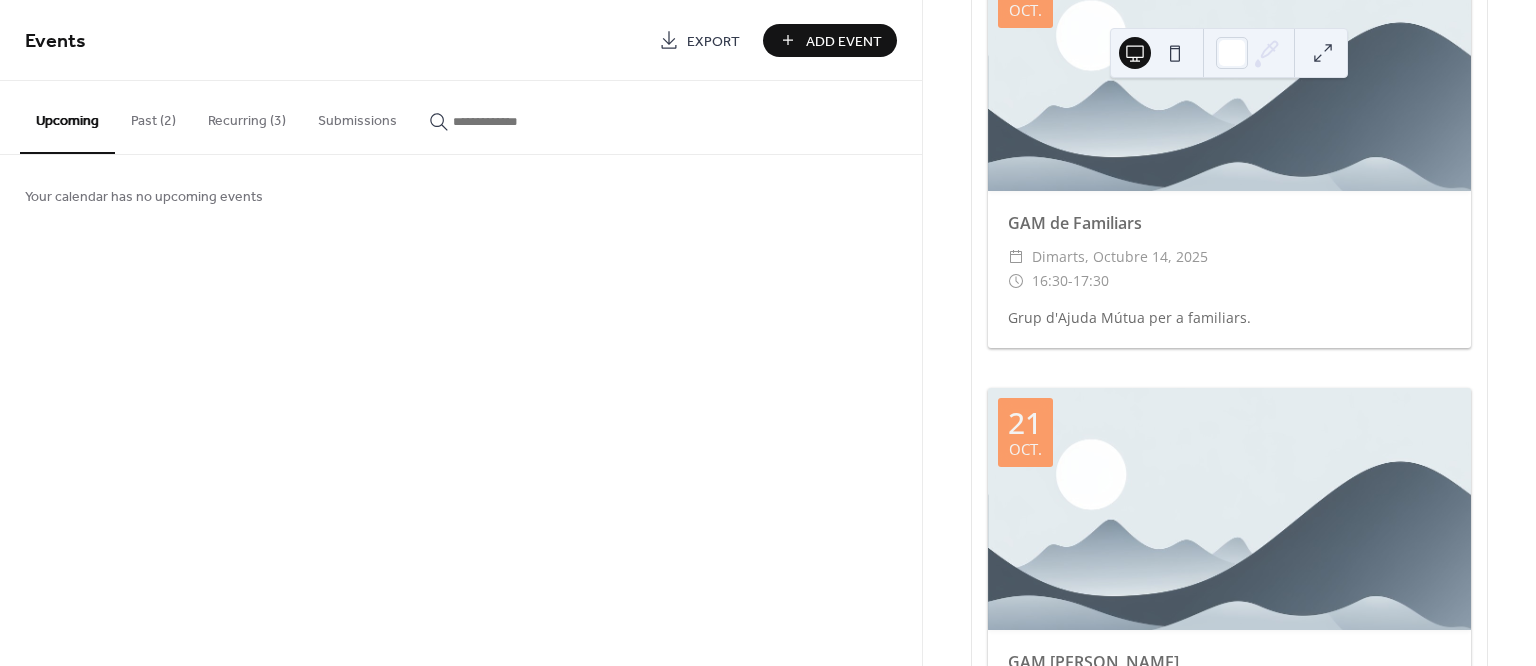 click on "Events Export Add Event Upcoming Past (2) Recurring (3) Submissions Your calendar has no upcoming events Cancel" at bounding box center (461, 333) 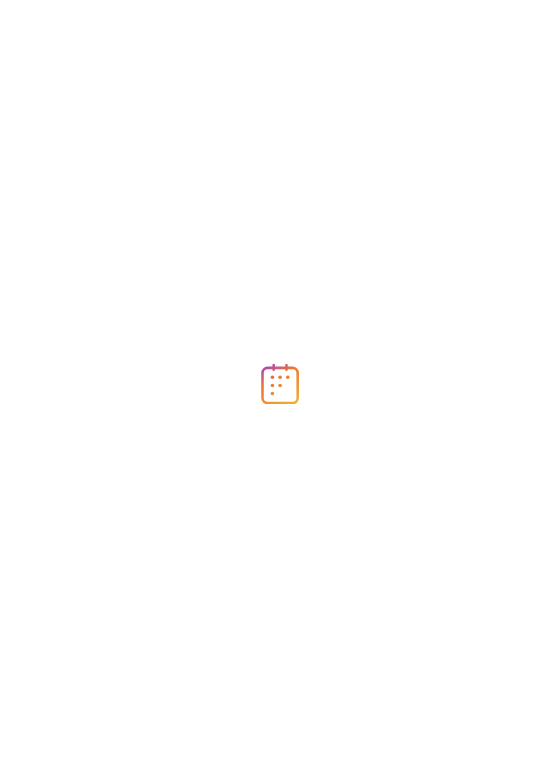 scroll, scrollTop: 0, scrollLeft: 0, axis: both 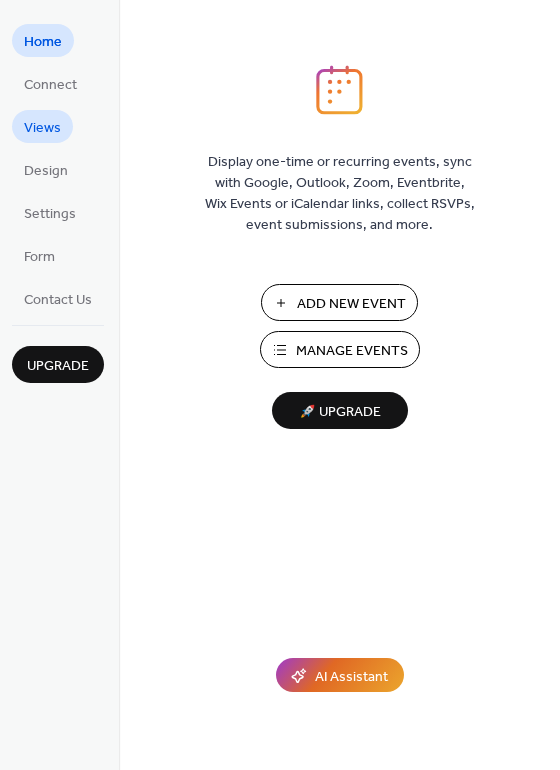 click on "Views" at bounding box center (42, 128) 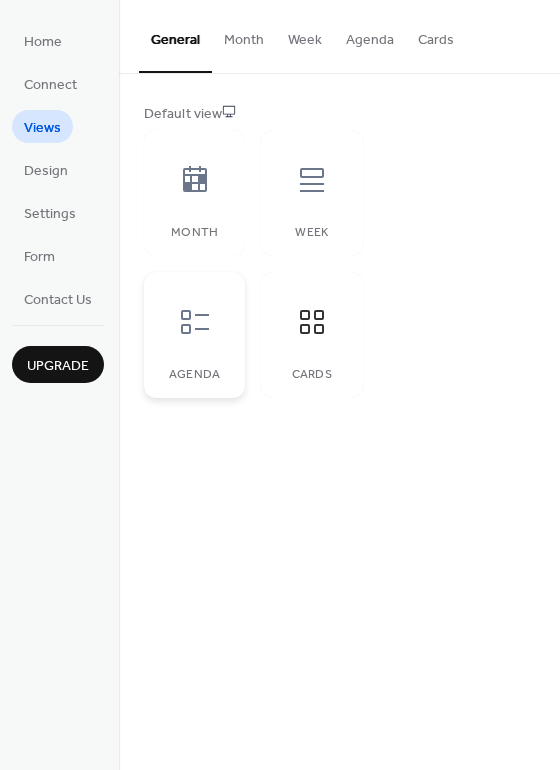 click 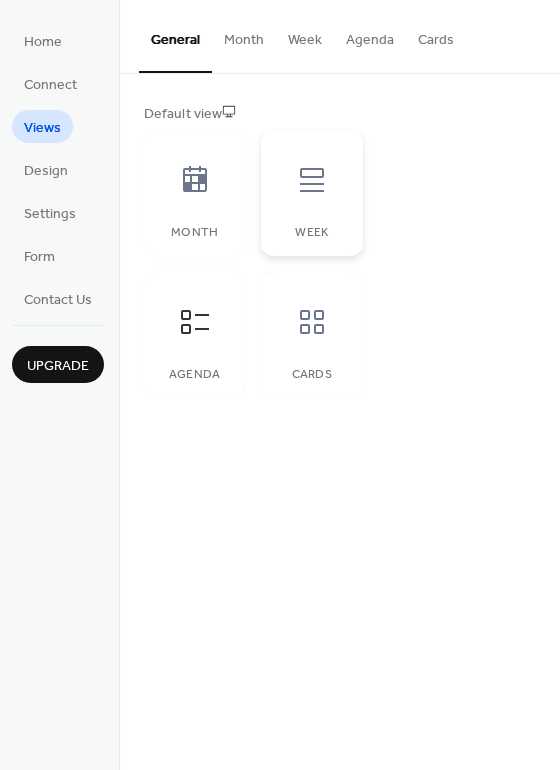 click 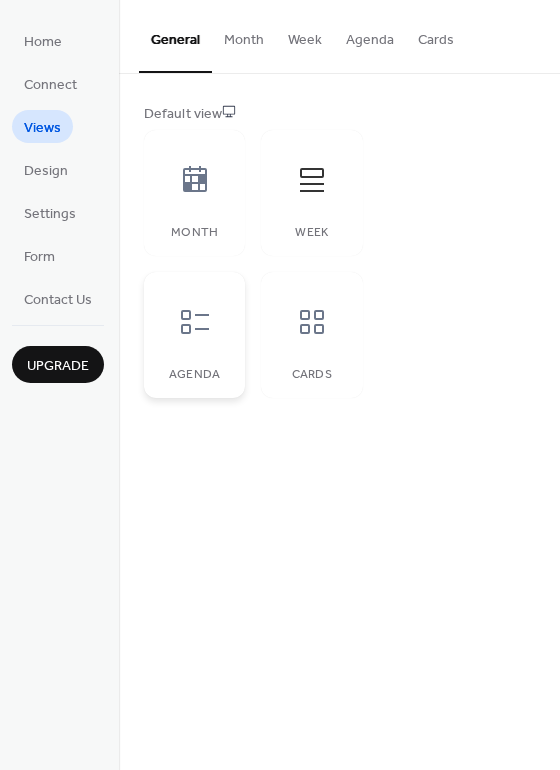 click 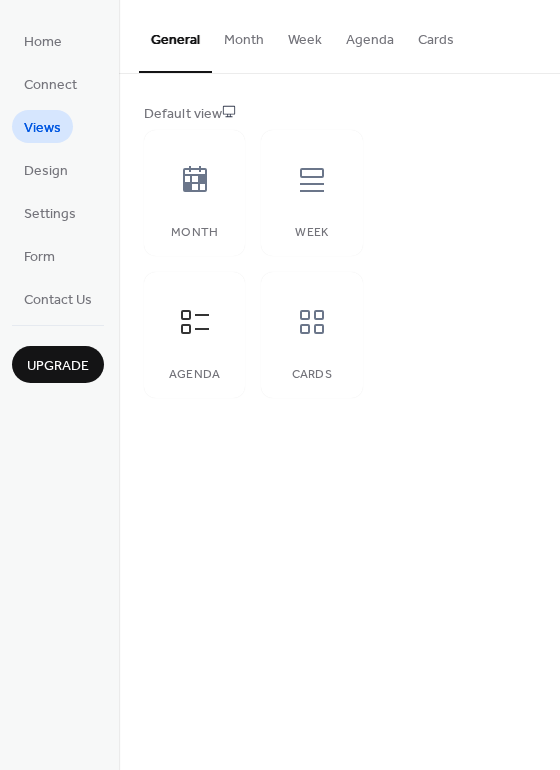 click on "Agenda" at bounding box center (370, 35) 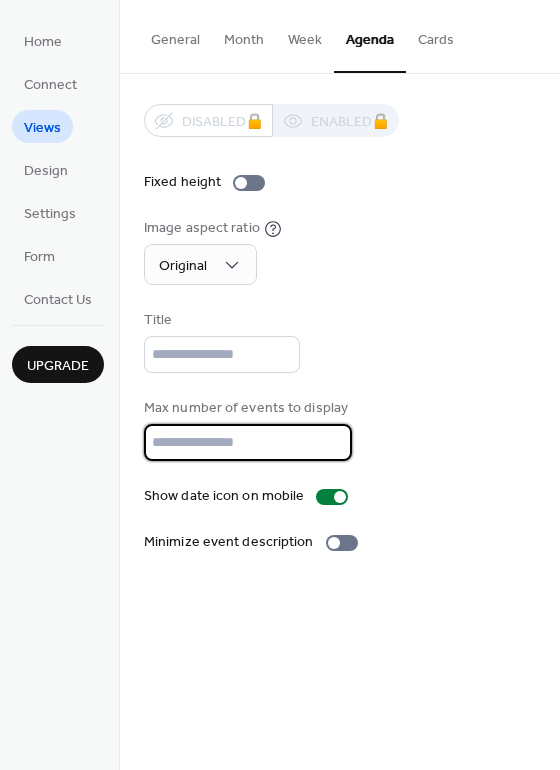click on "**" at bounding box center [248, 442] 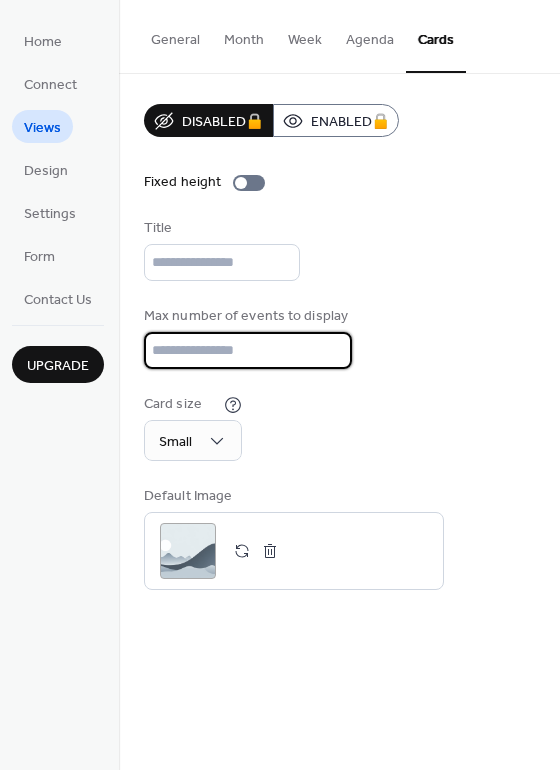 click on "**" at bounding box center (248, 350) 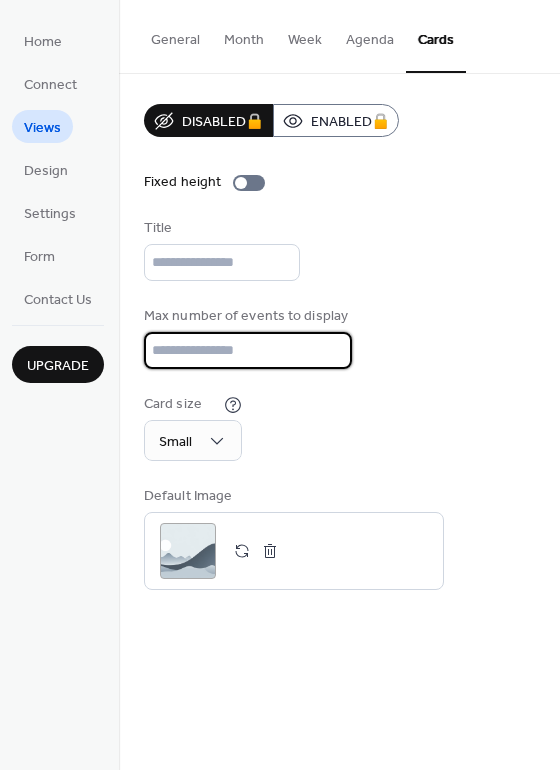 drag, startPoint x: 161, startPoint y: 348, endPoint x: 145, endPoint y: 348, distance: 16 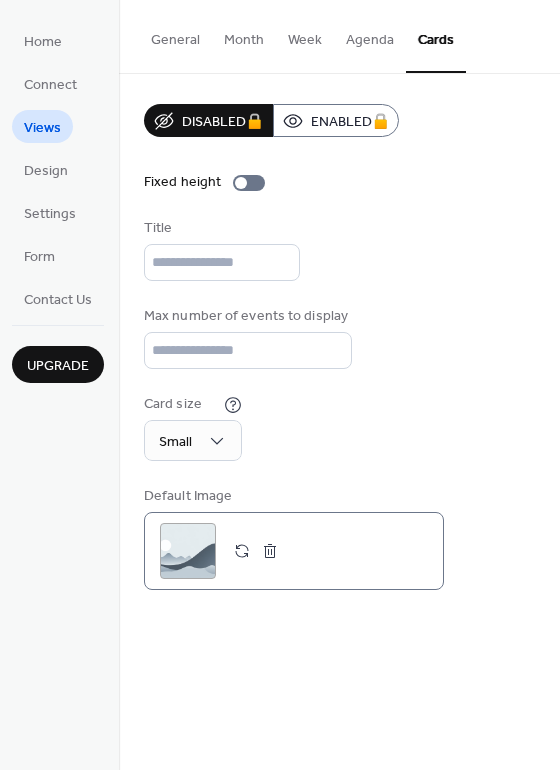 click on ";" at bounding box center (188, 551) 